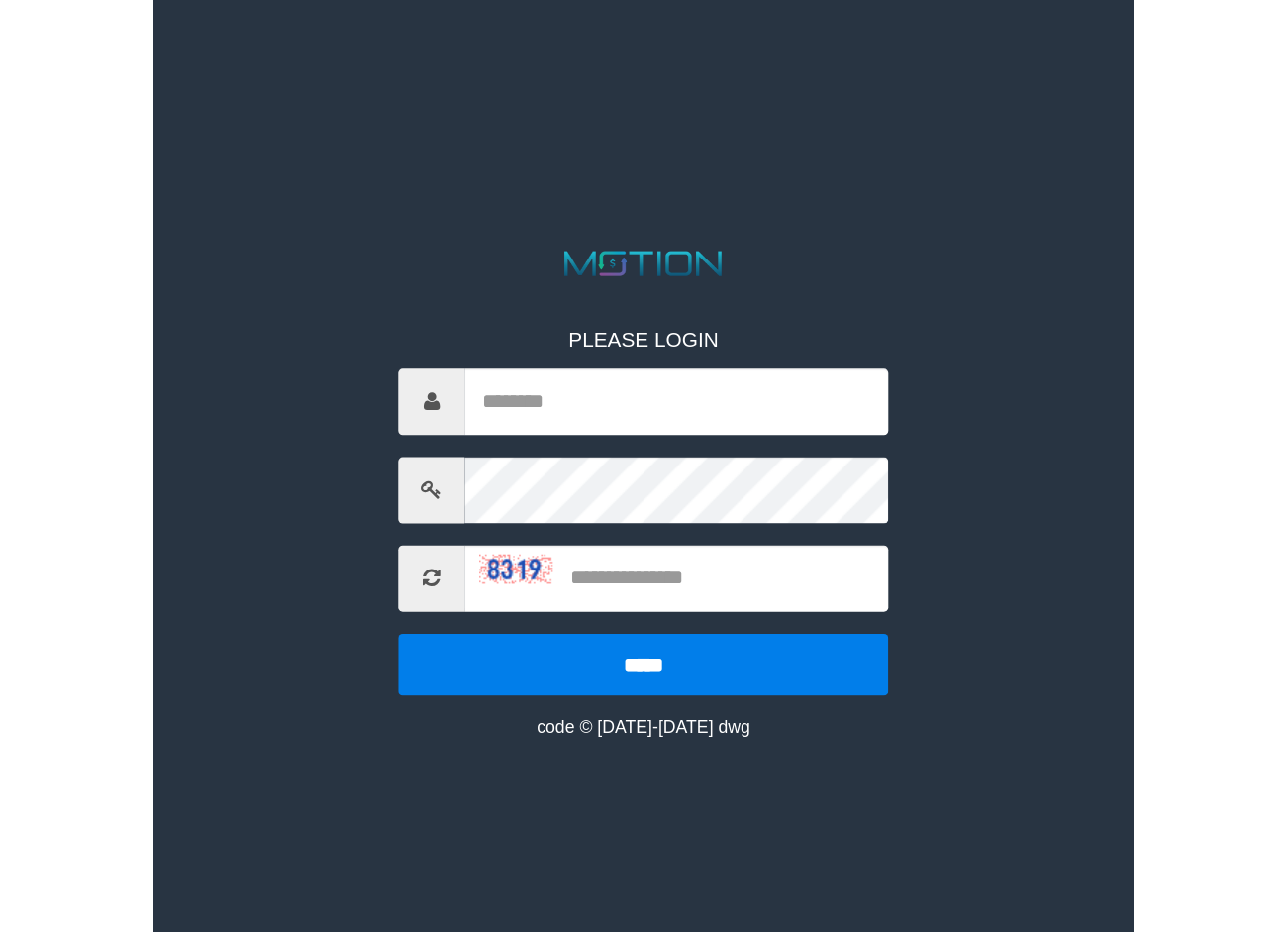 scroll, scrollTop: 0, scrollLeft: 0, axis: both 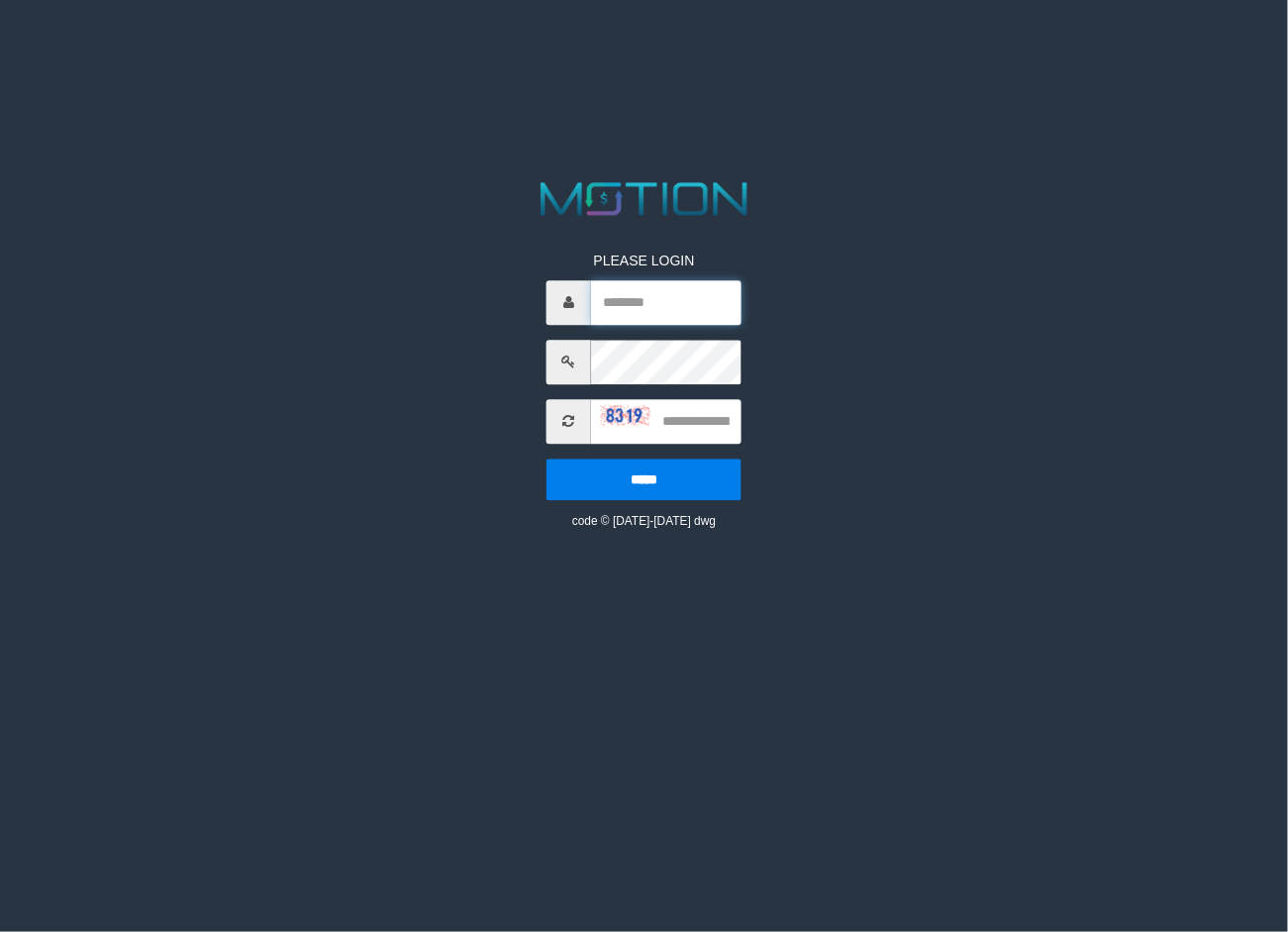 type on "*********" 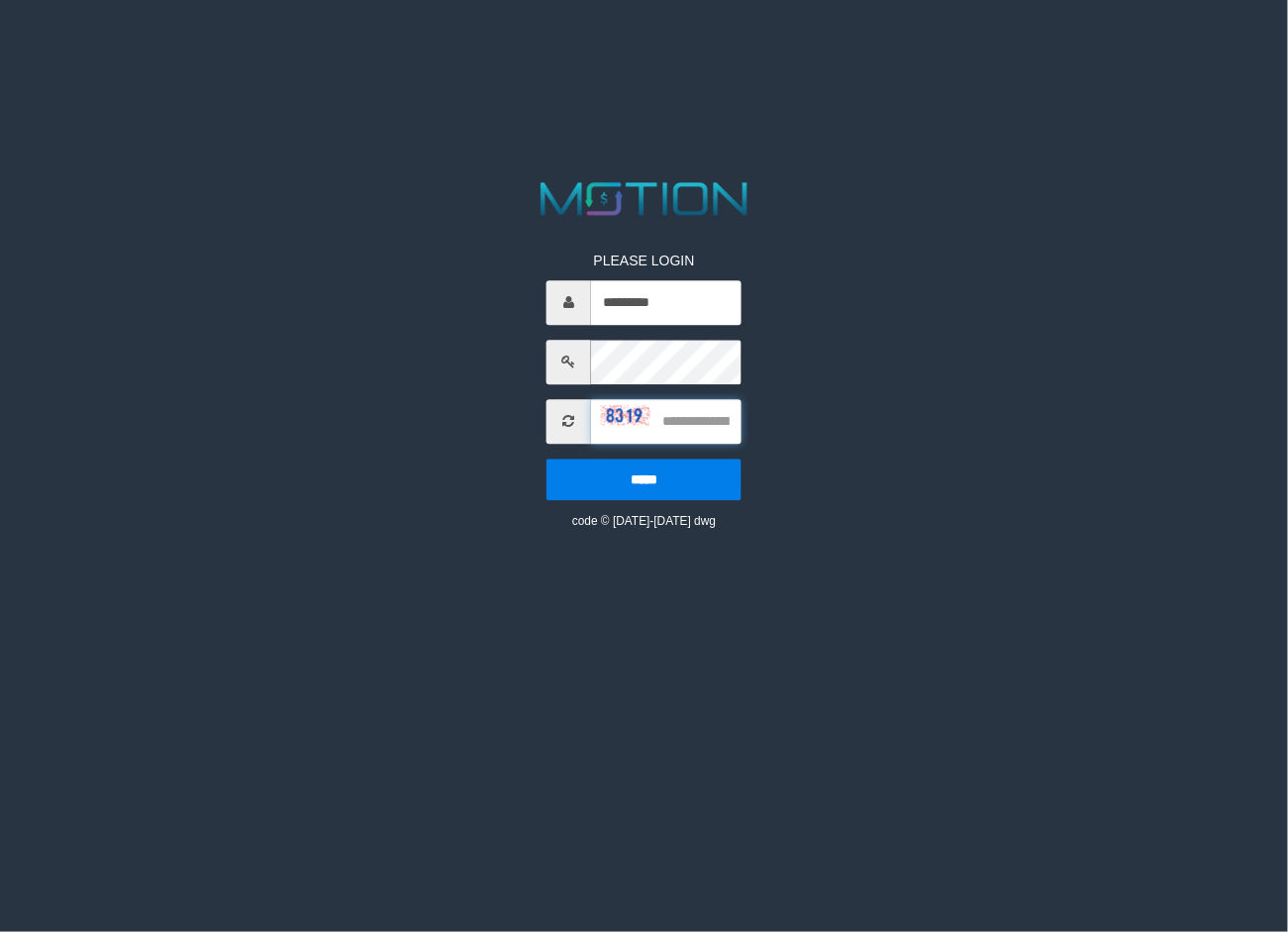 drag, startPoint x: 706, startPoint y: 426, endPoint x: 739, endPoint y: 424, distance: 33.06055 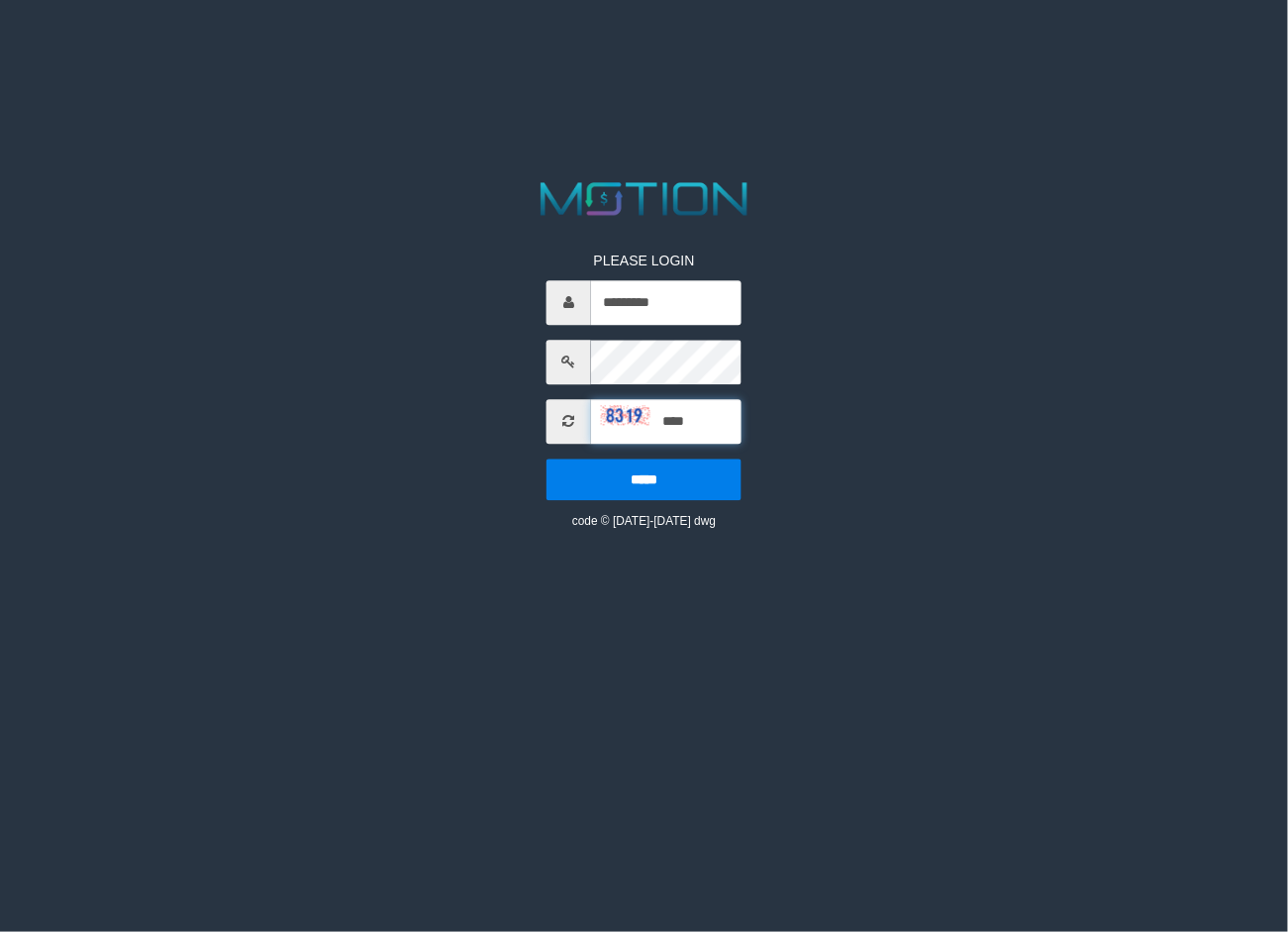 type on "****" 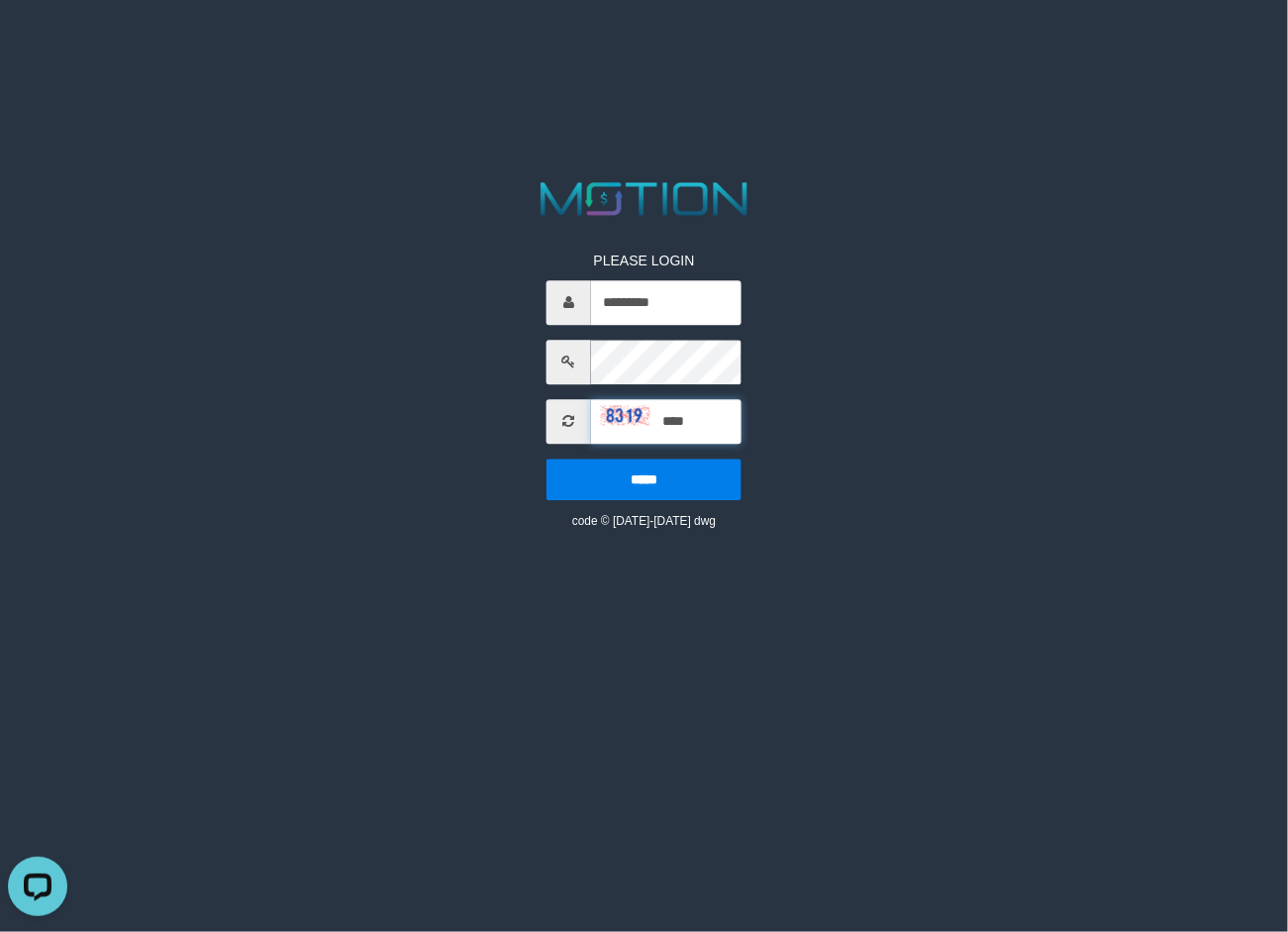 scroll, scrollTop: 0, scrollLeft: 0, axis: both 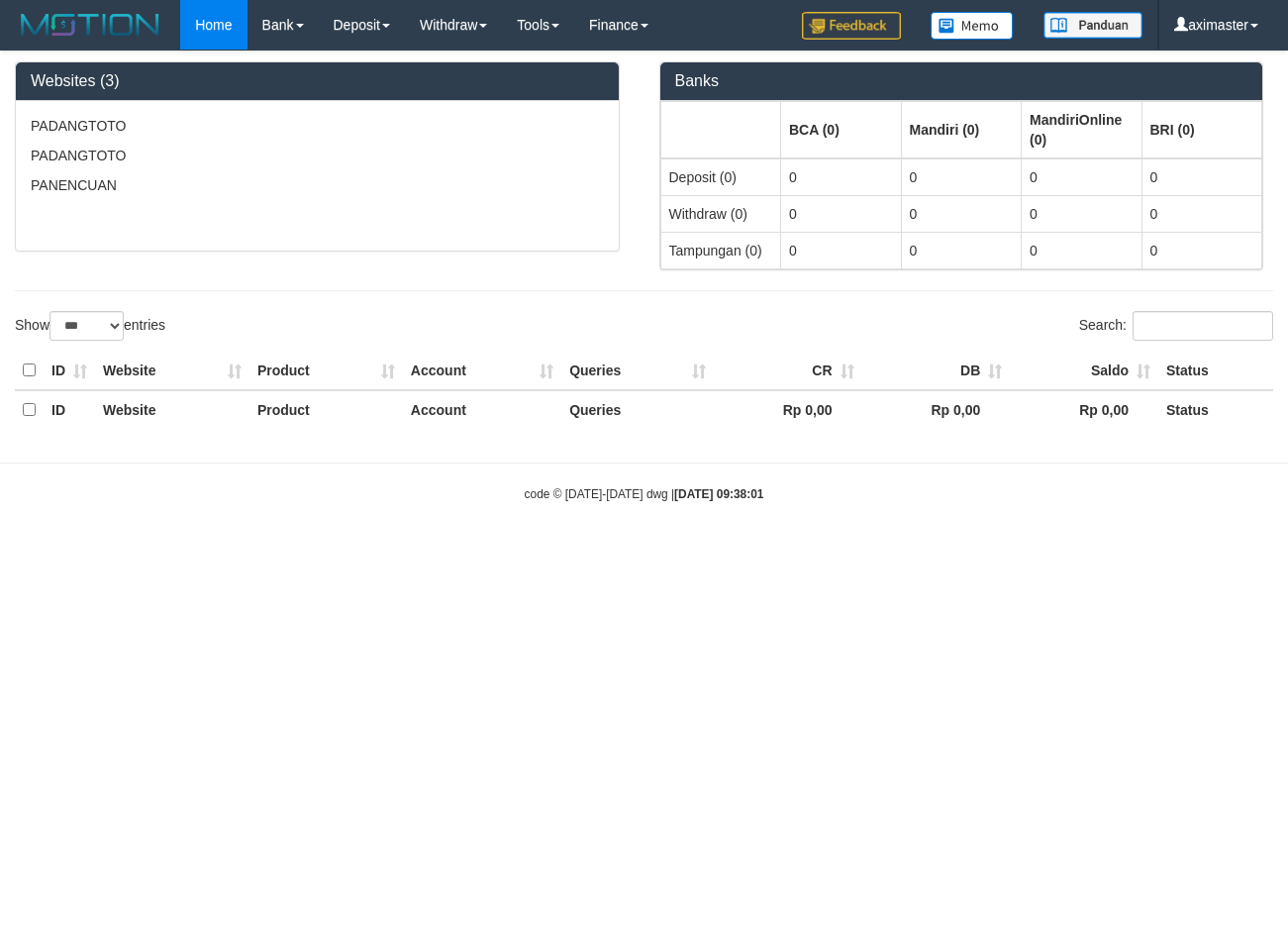 select on "***" 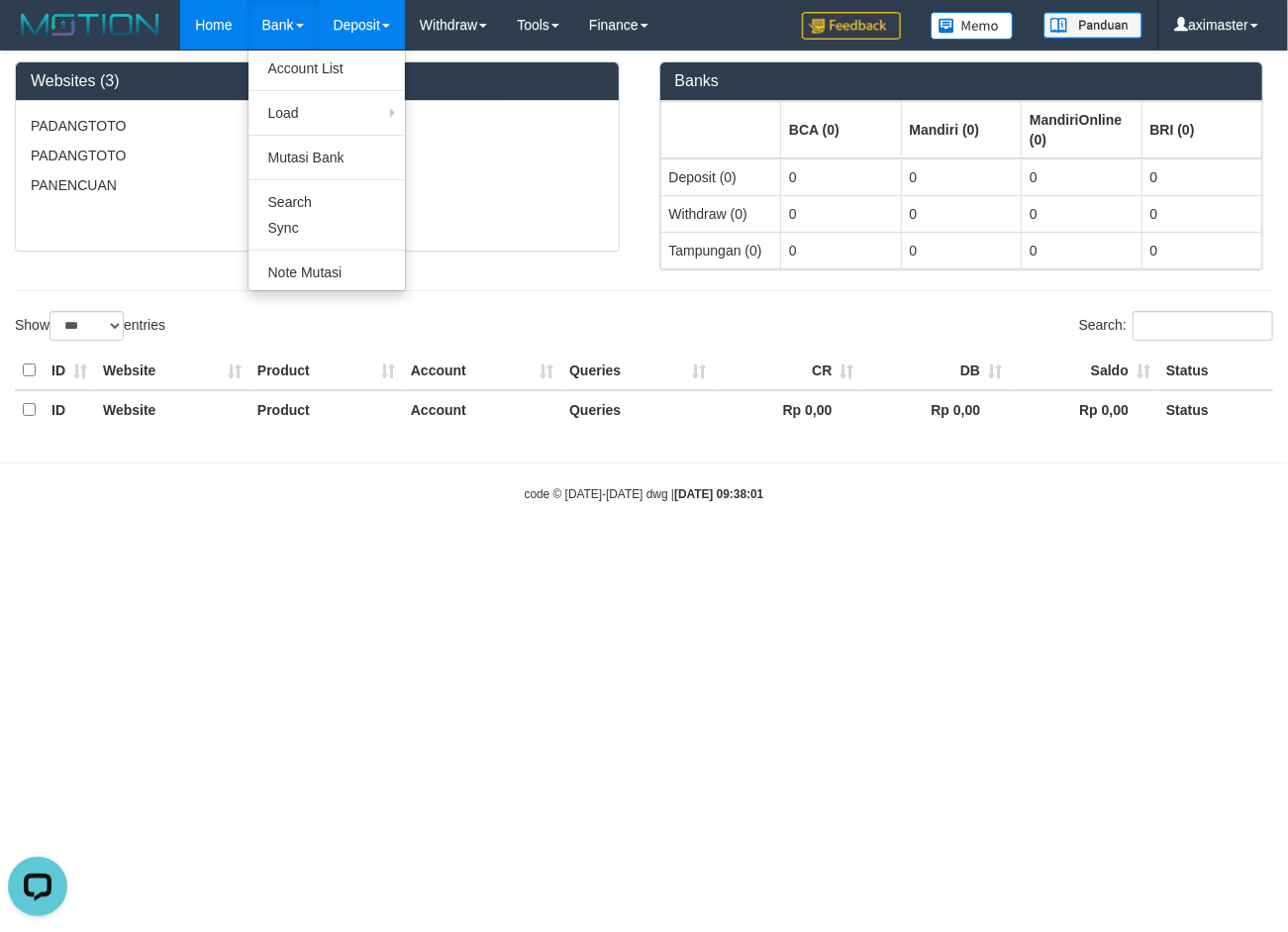 scroll, scrollTop: 0, scrollLeft: 0, axis: both 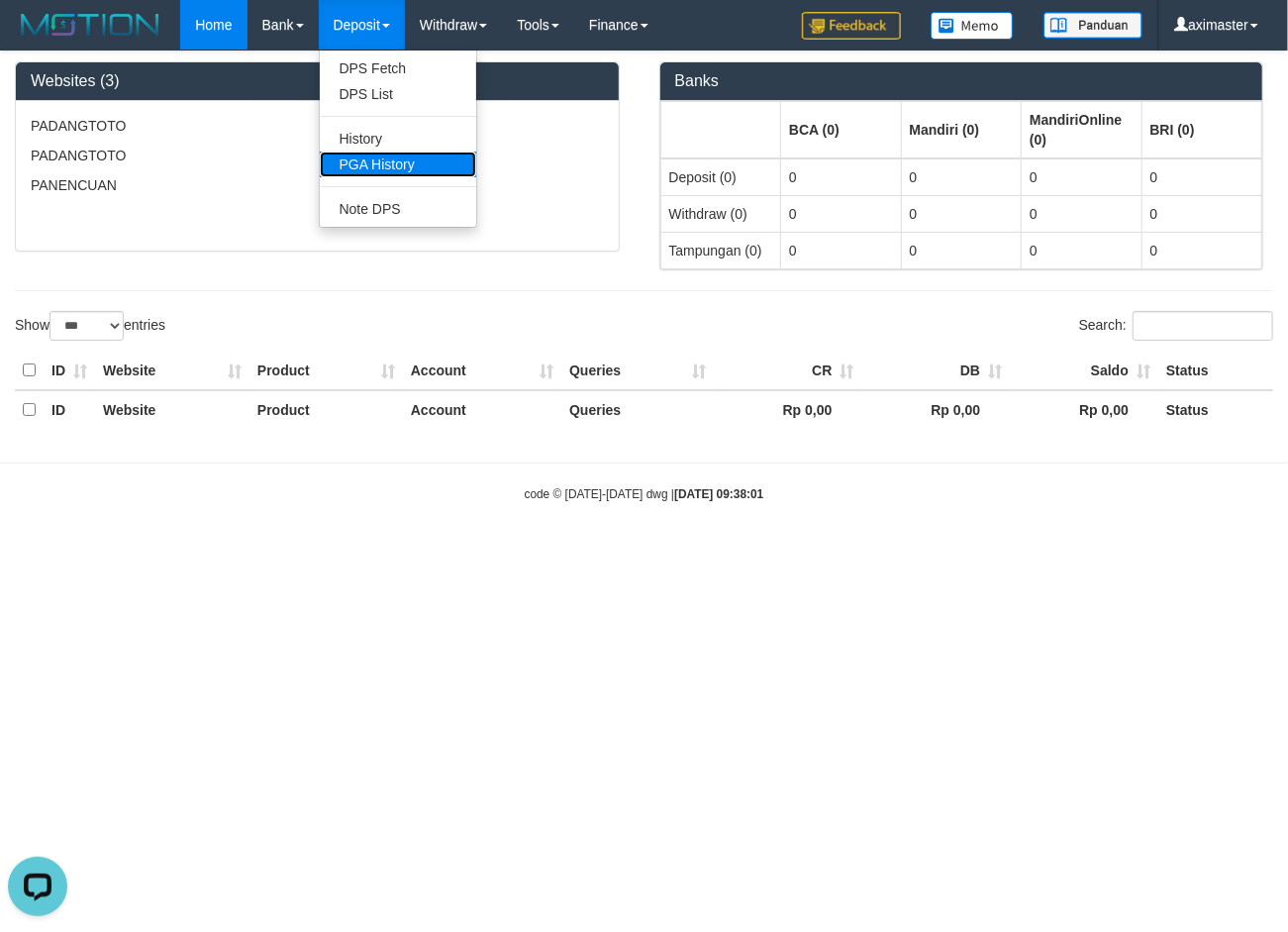 click on "PGA History" at bounding box center (398, 164) 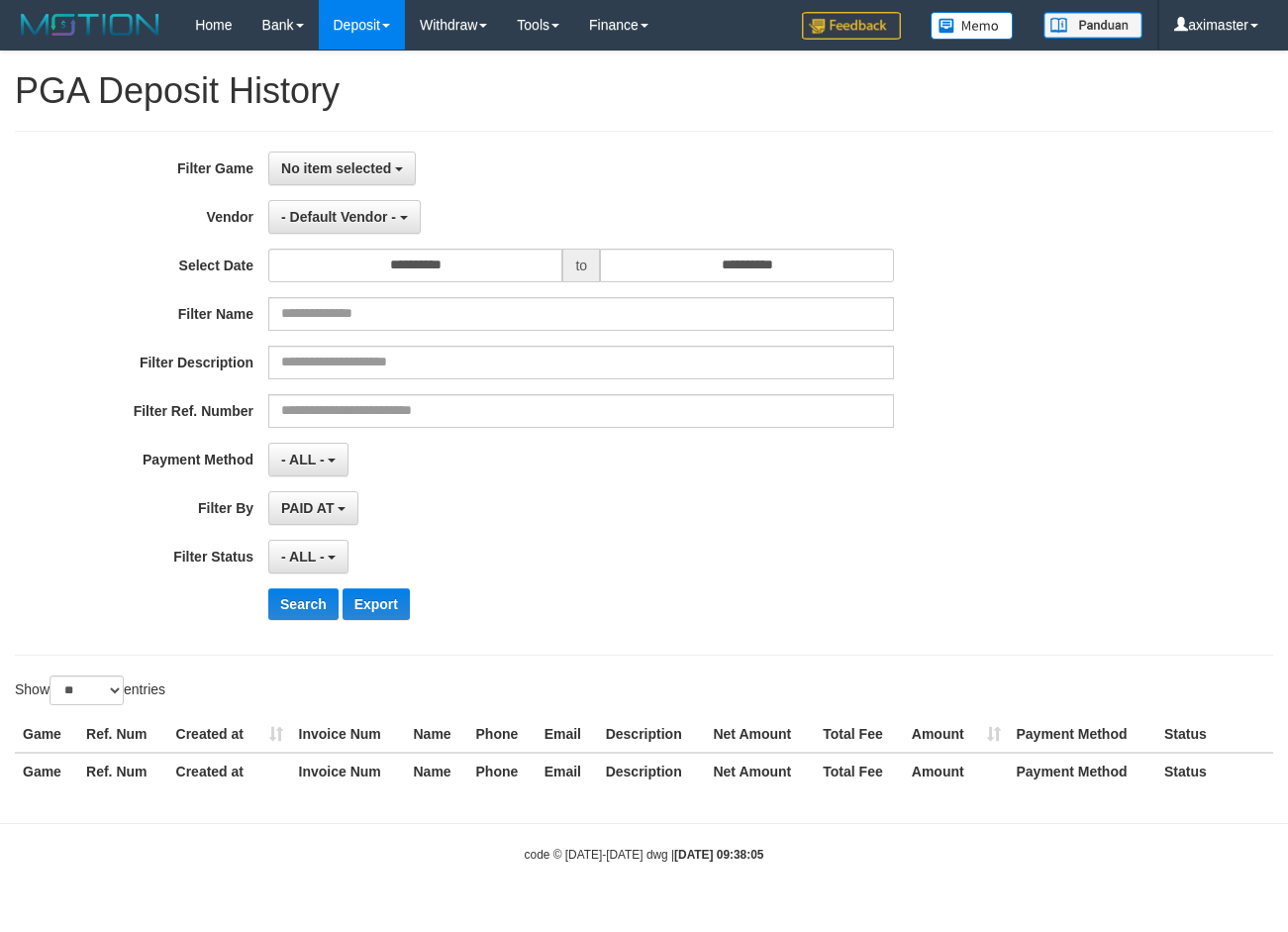select 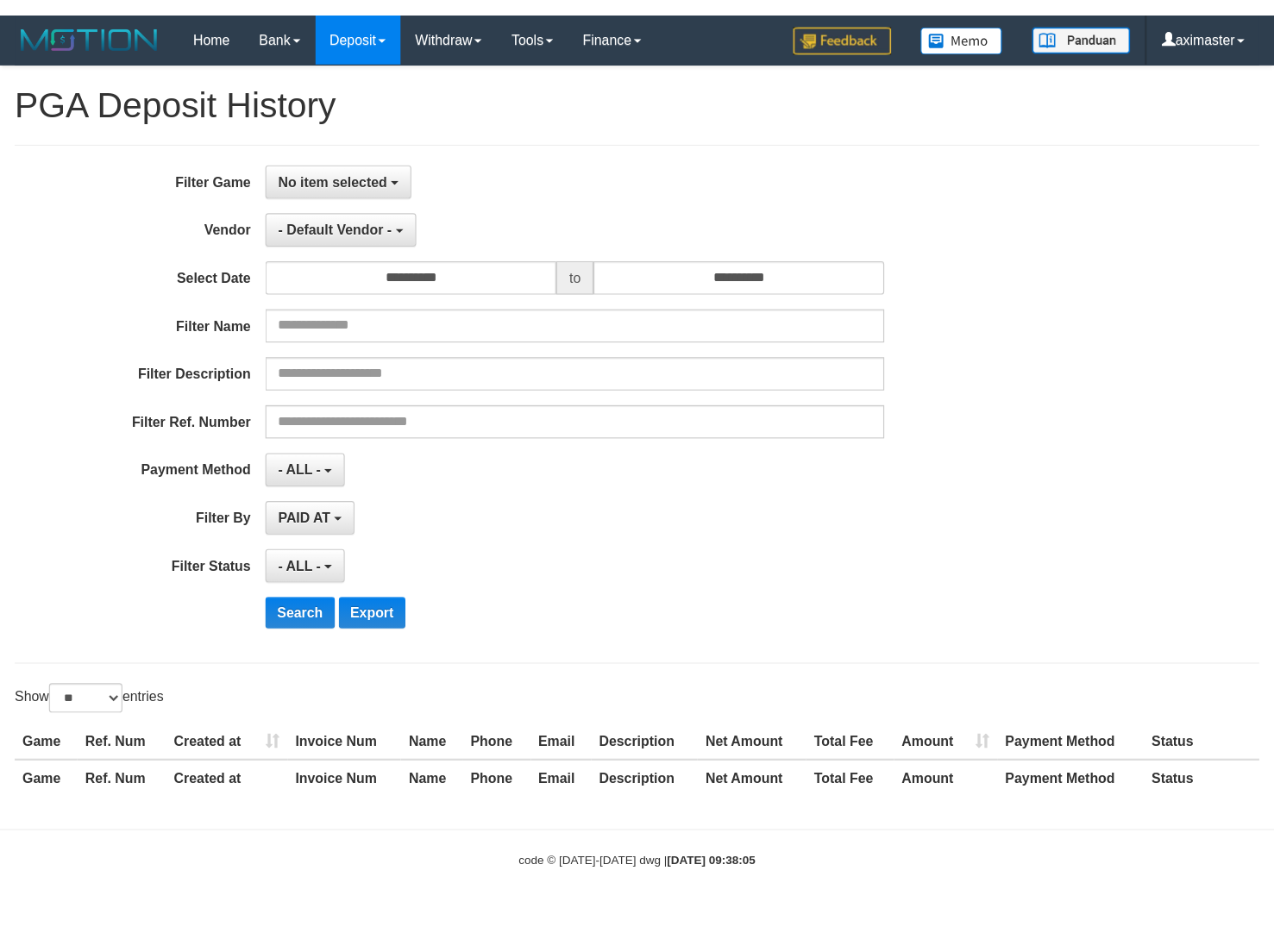 scroll, scrollTop: 0, scrollLeft: 0, axis: both 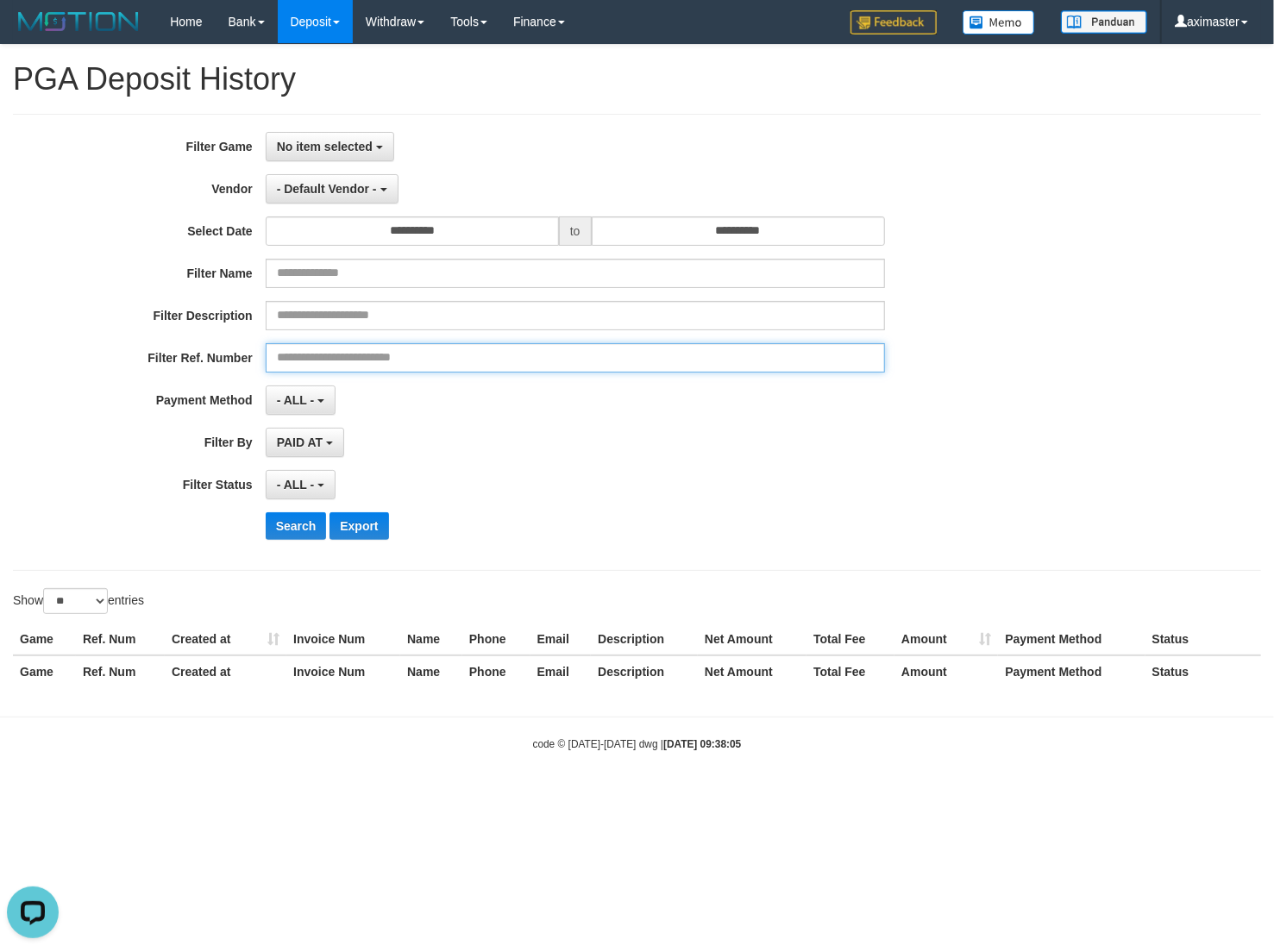 click at bounding box center [575, 358] 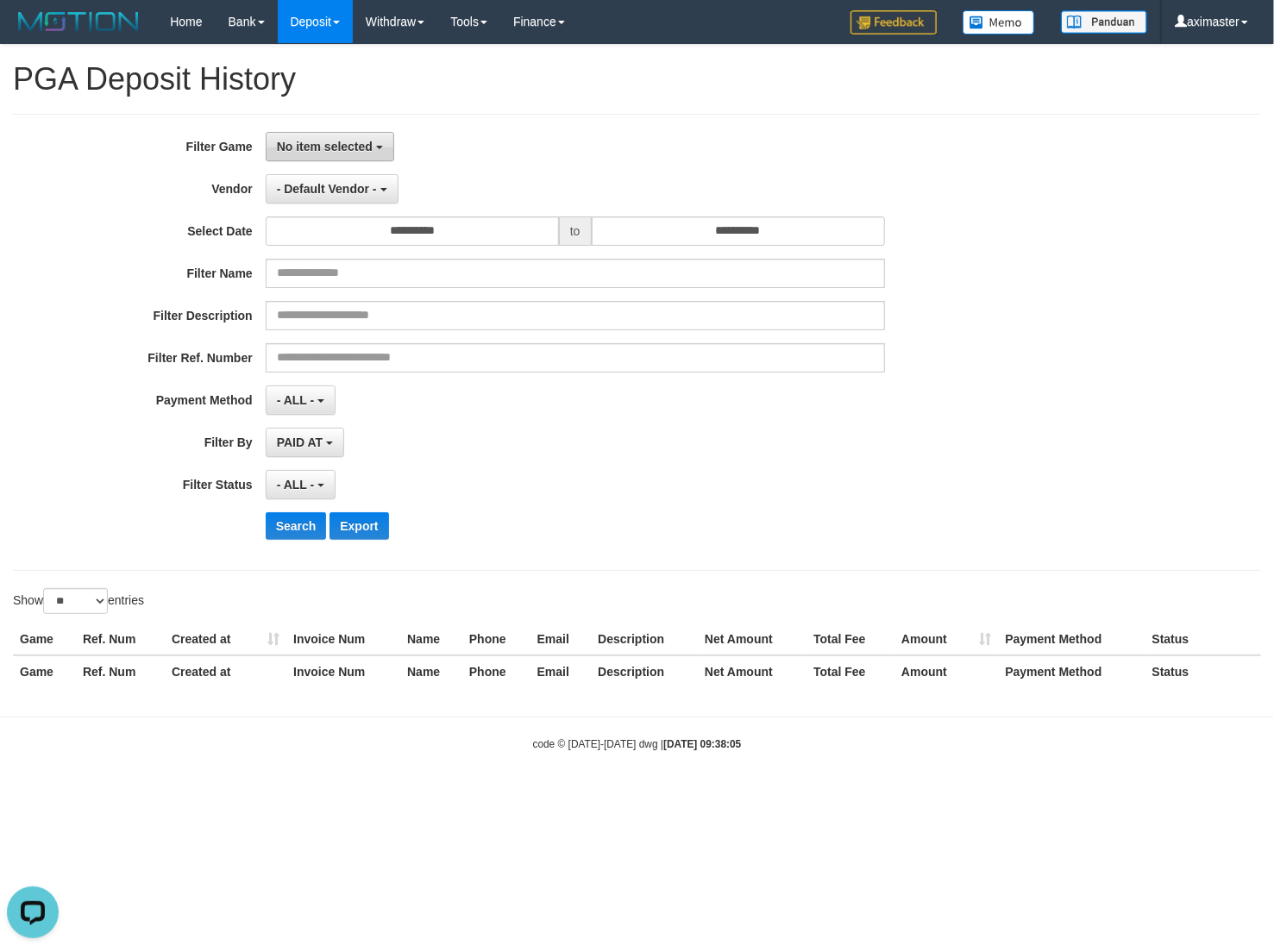 click on "No item selected" at bounding box center [324, 147] 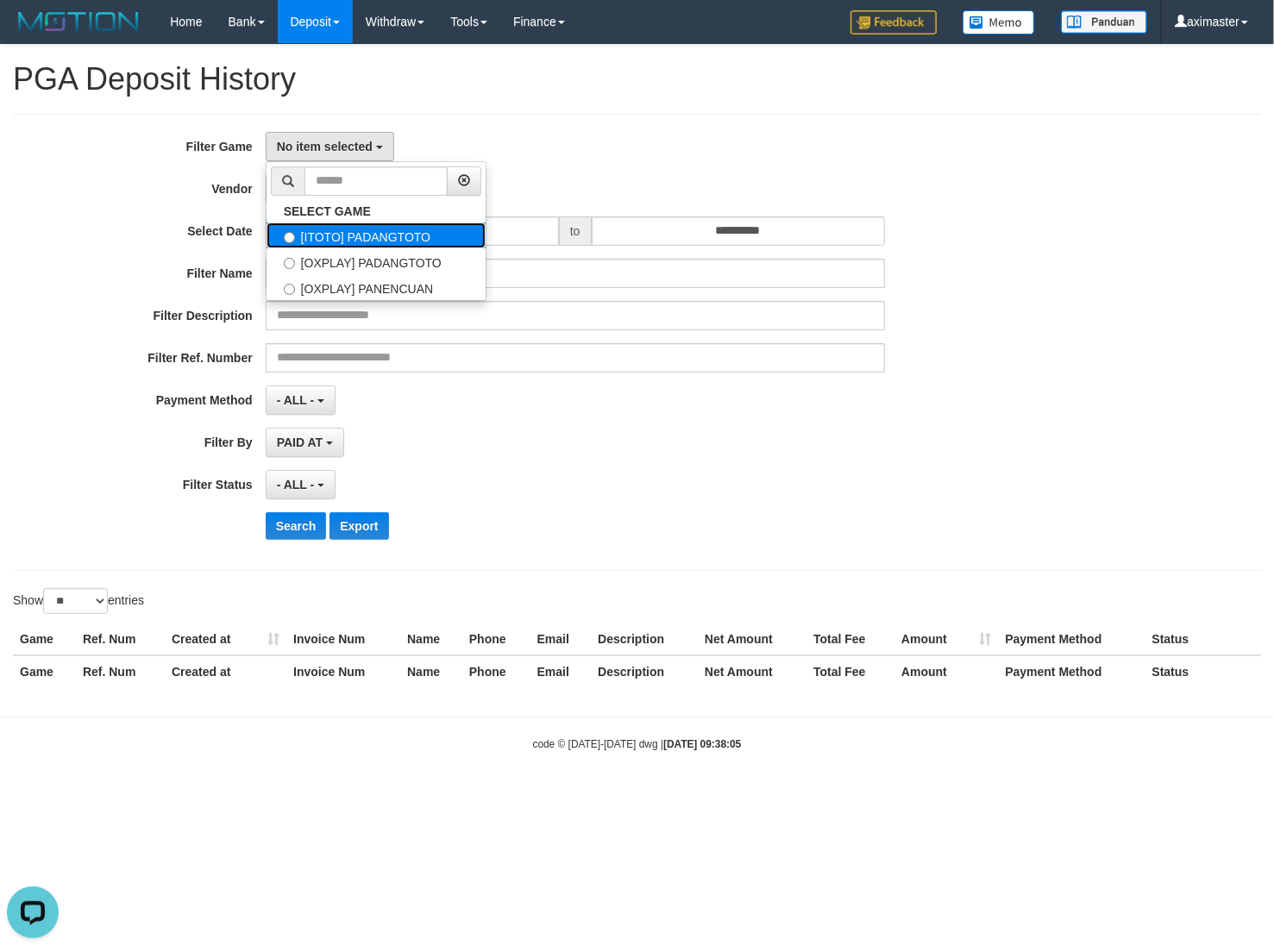 click on "[ITOTO] PADANGTOTO" at bounding box center (376, 235) 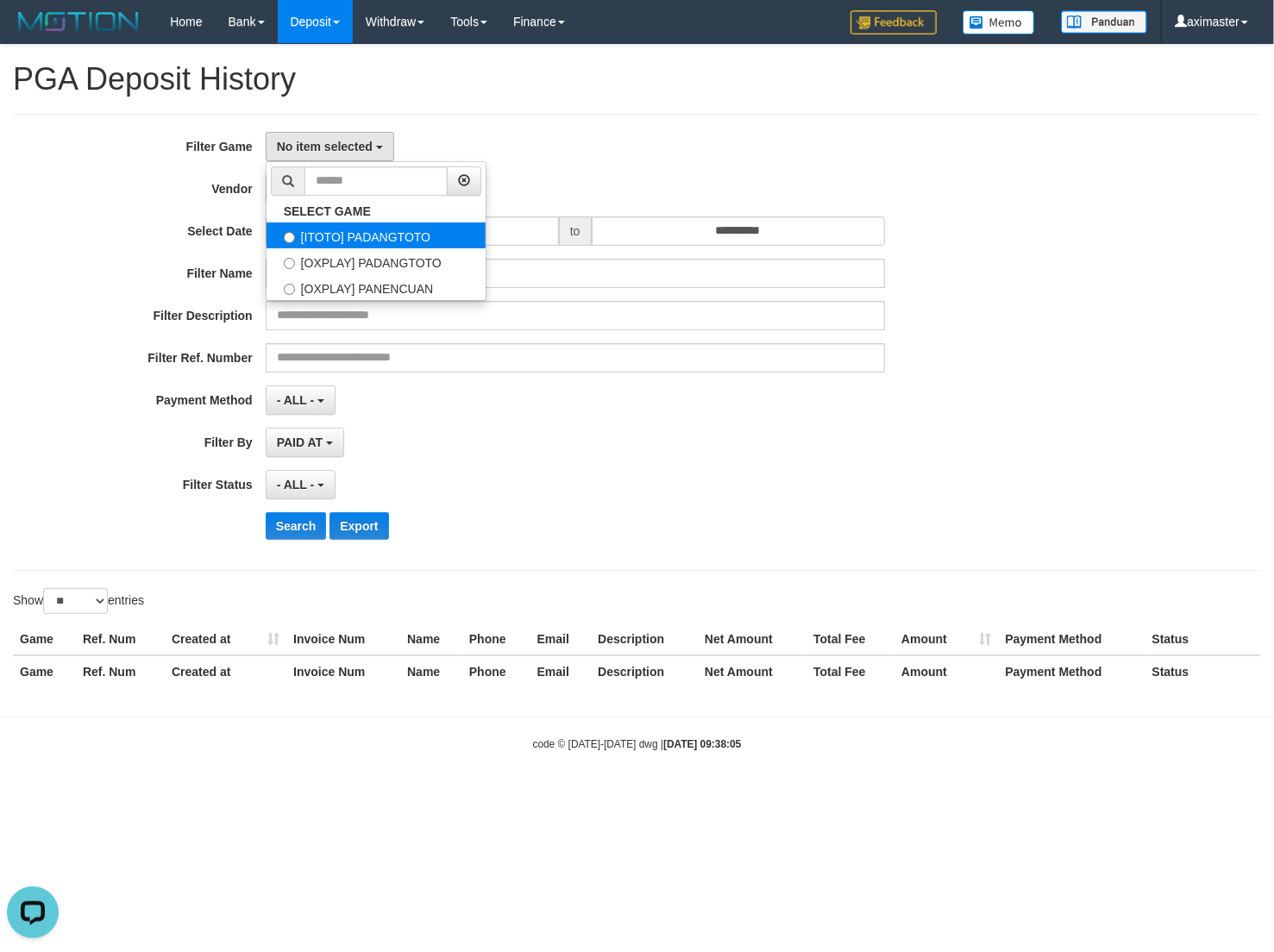 select on "***" 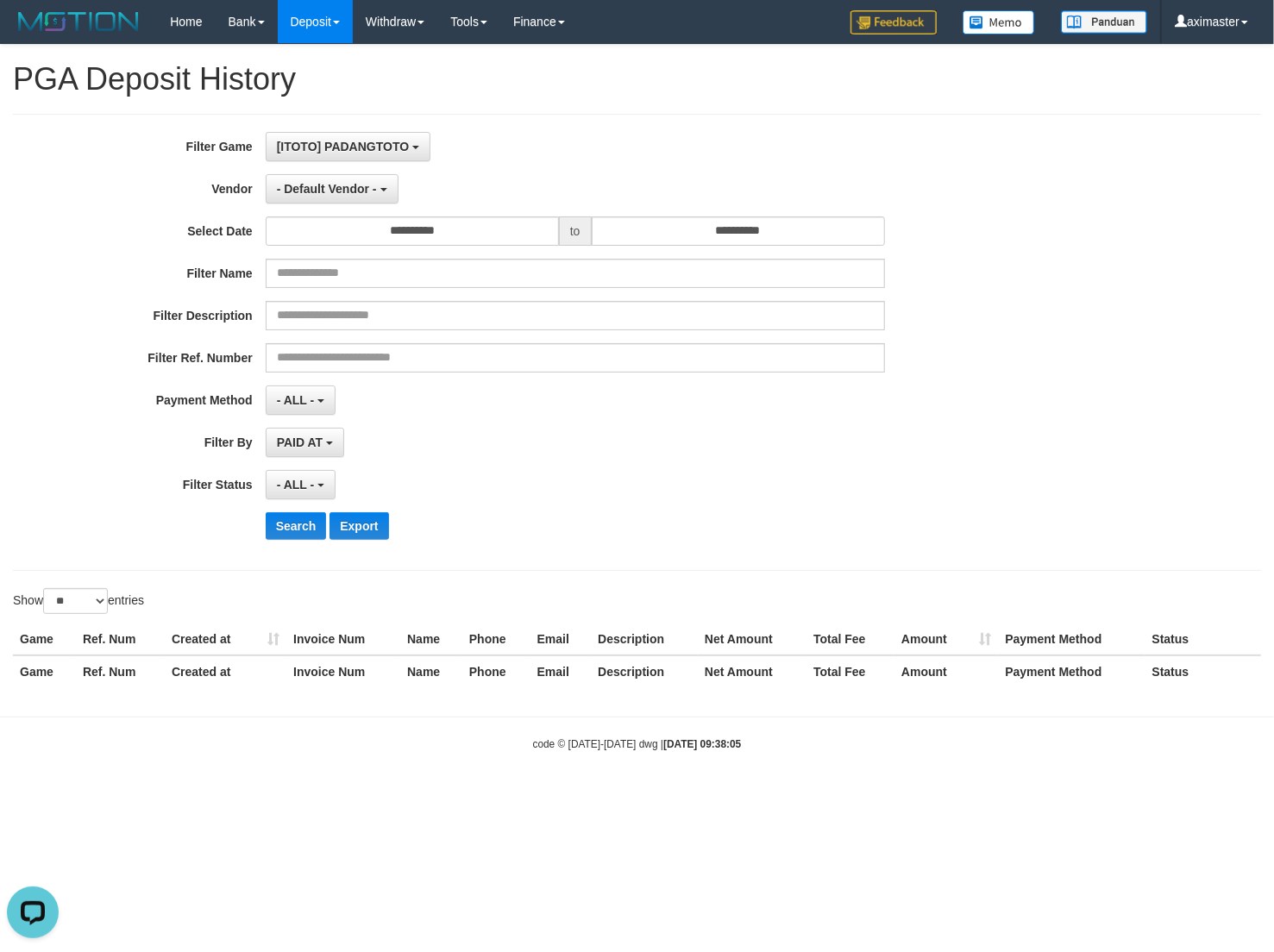 scroll, scrollTop: 15, scrollLeft: 0, axis: vertical 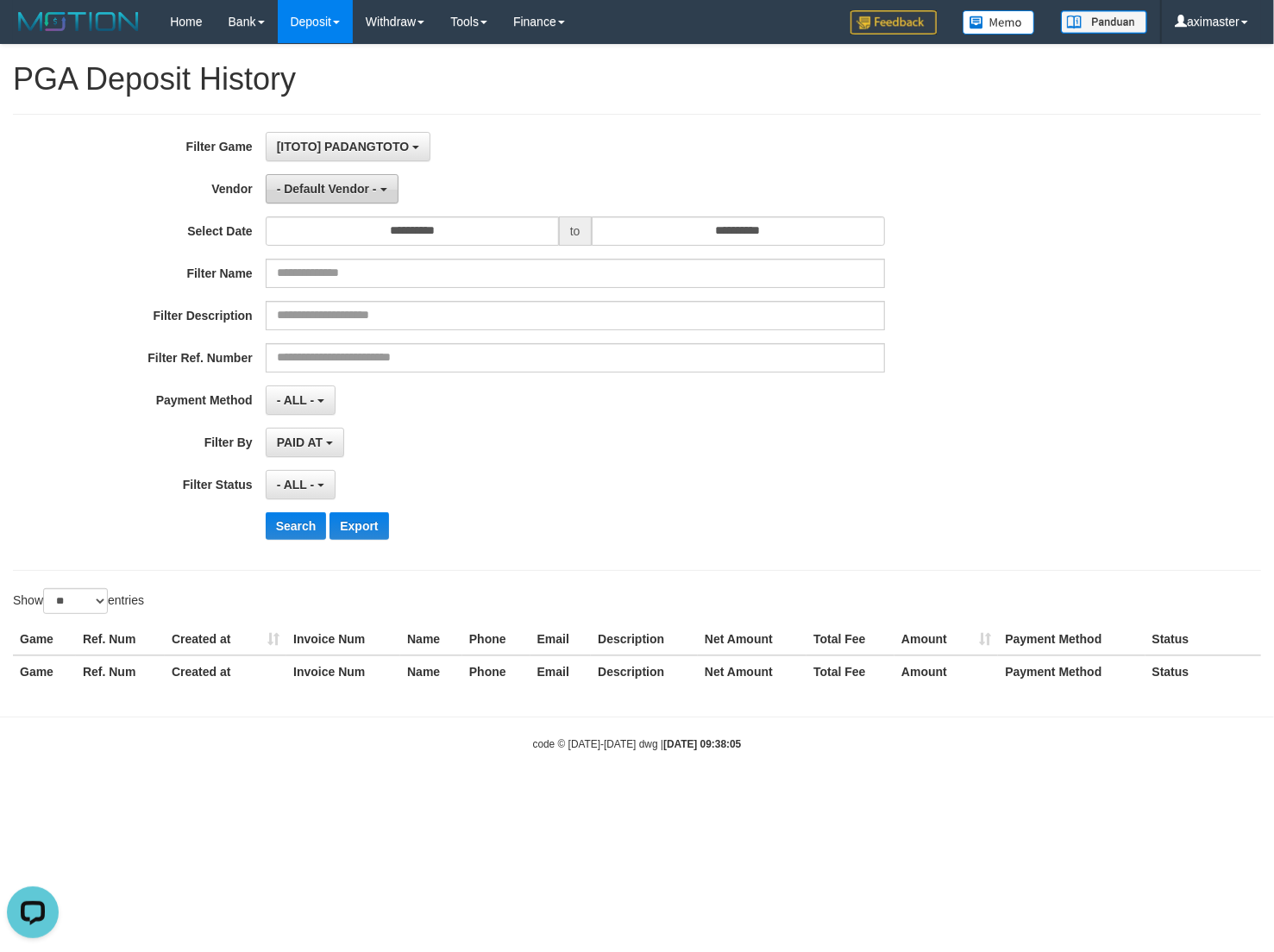click on "- Default Vendor -" at bounding box center (332, 189) 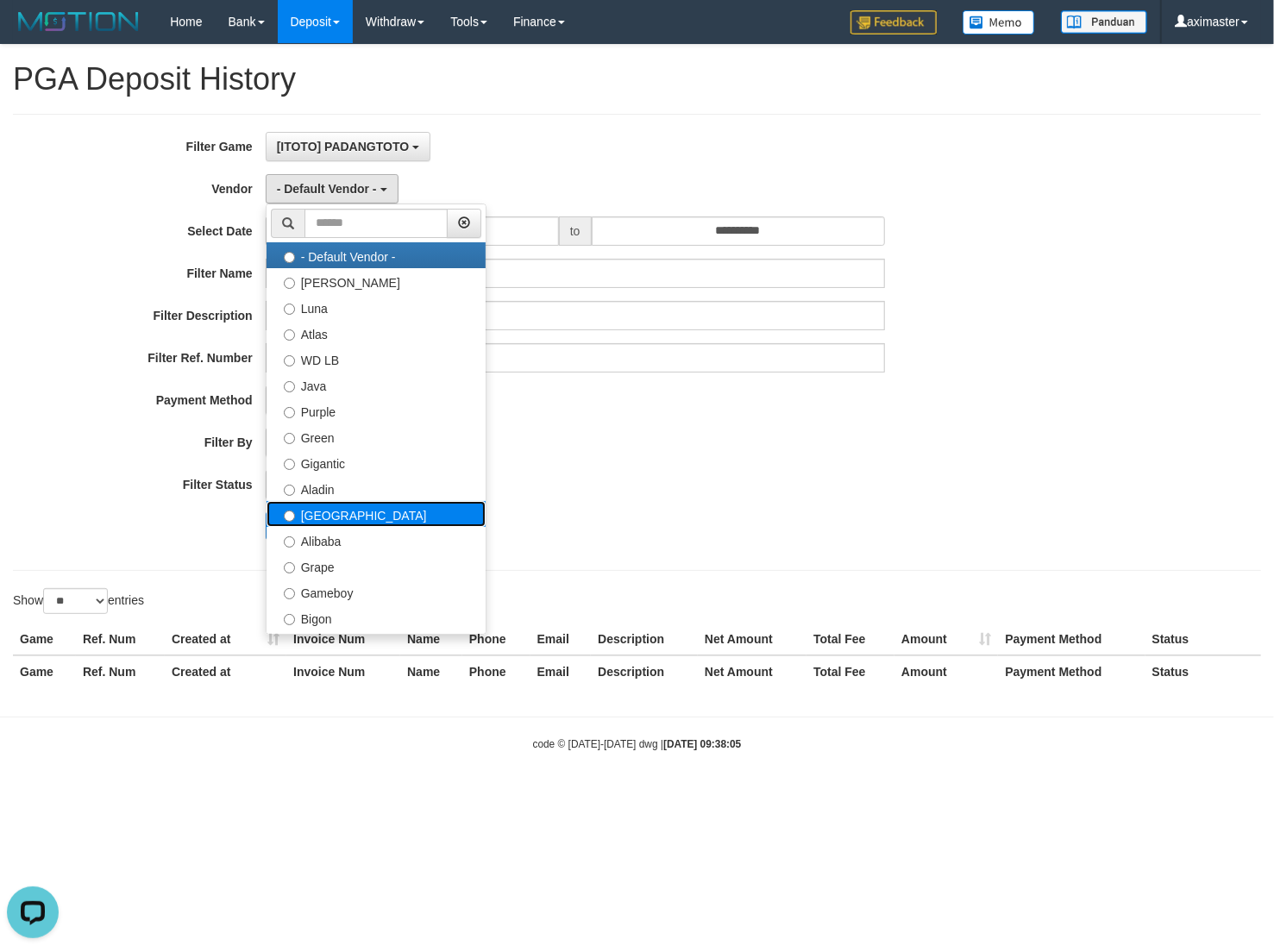 click on "[GEOGRAPHIC_DATA]" at bounding box center [376, 514] 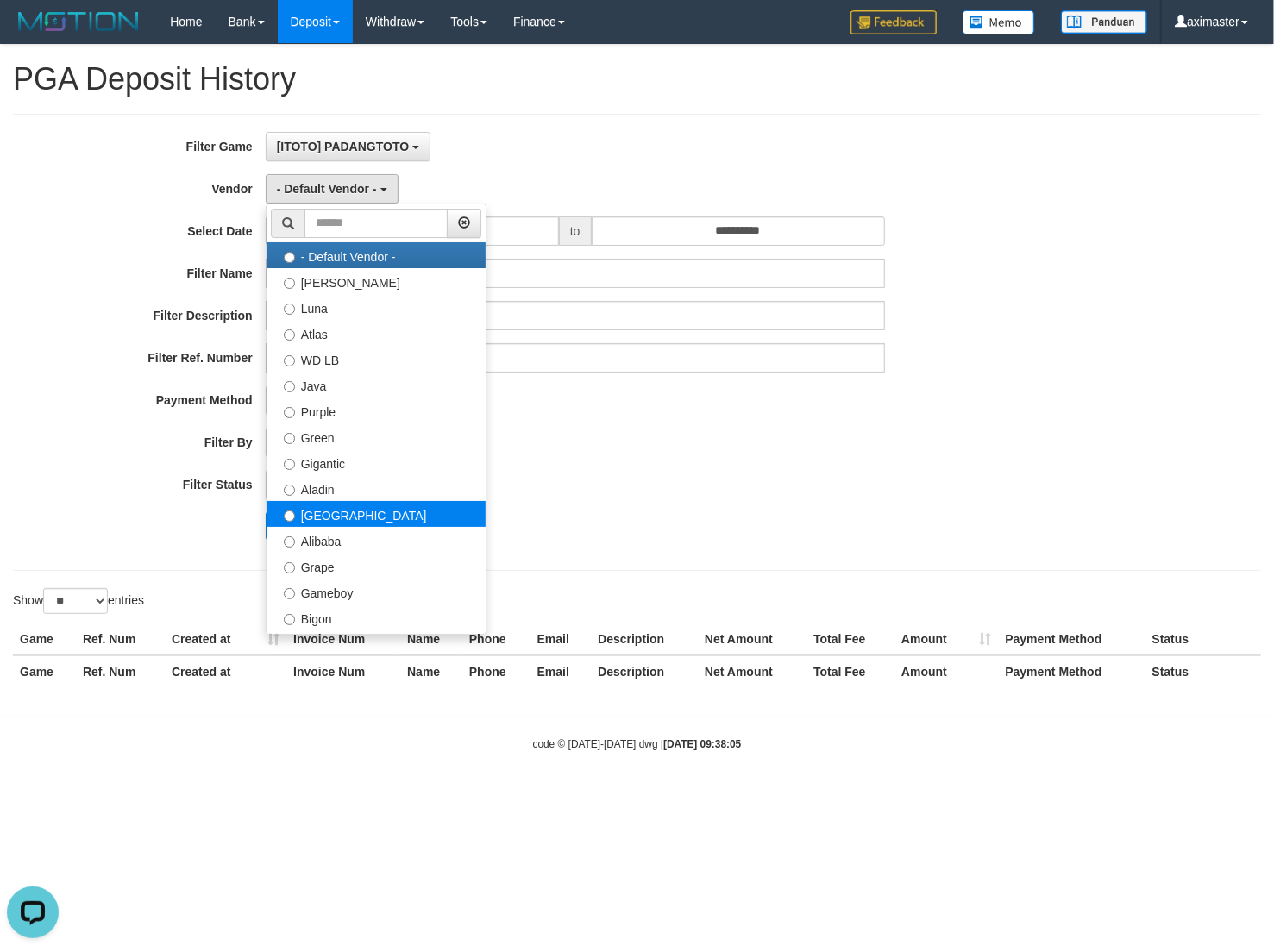 select on "**********" 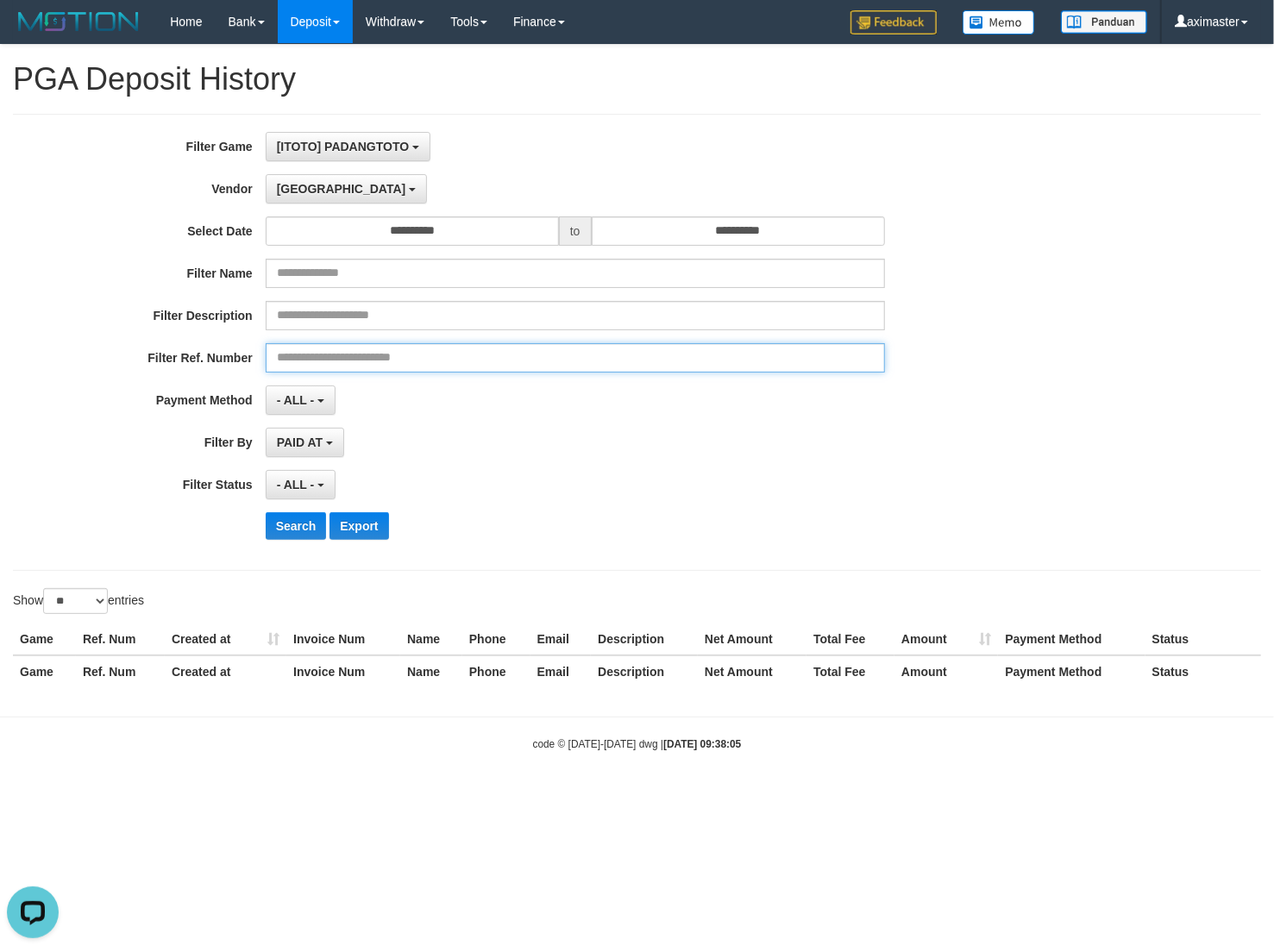 click at bounding box center [575, 358] 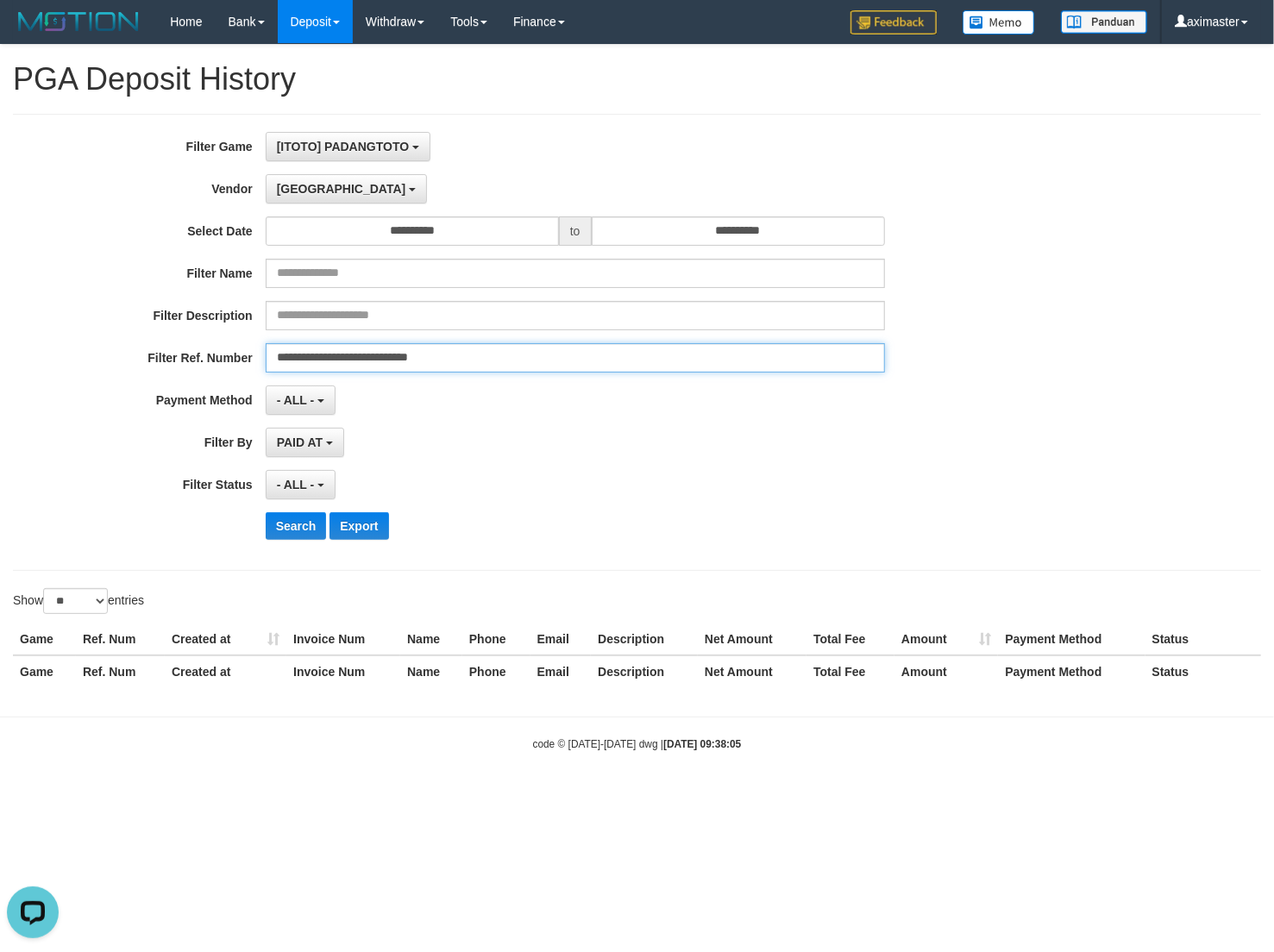 type on "**********" 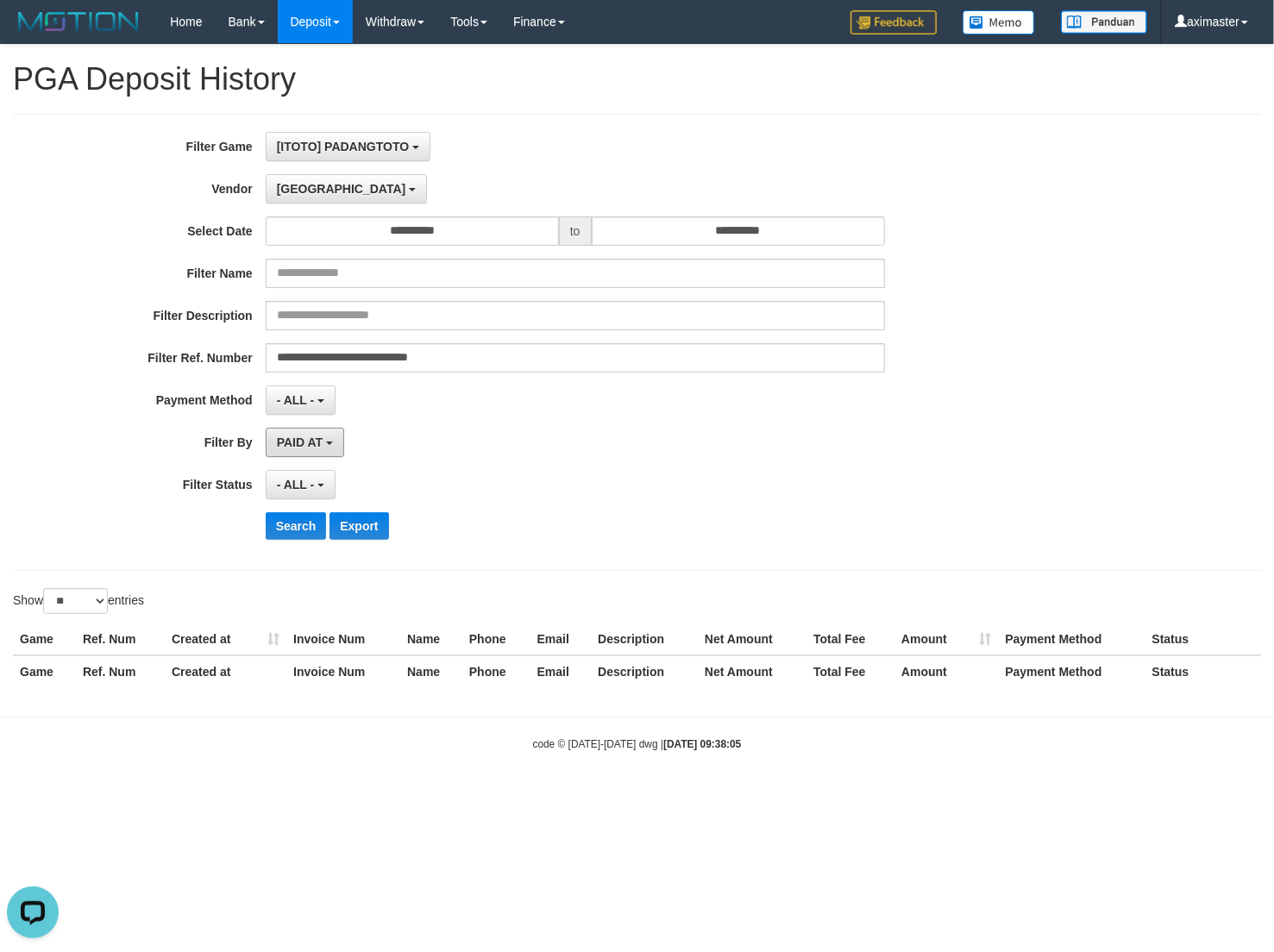 click on "PAID AT" at bounding box center [299, 442] 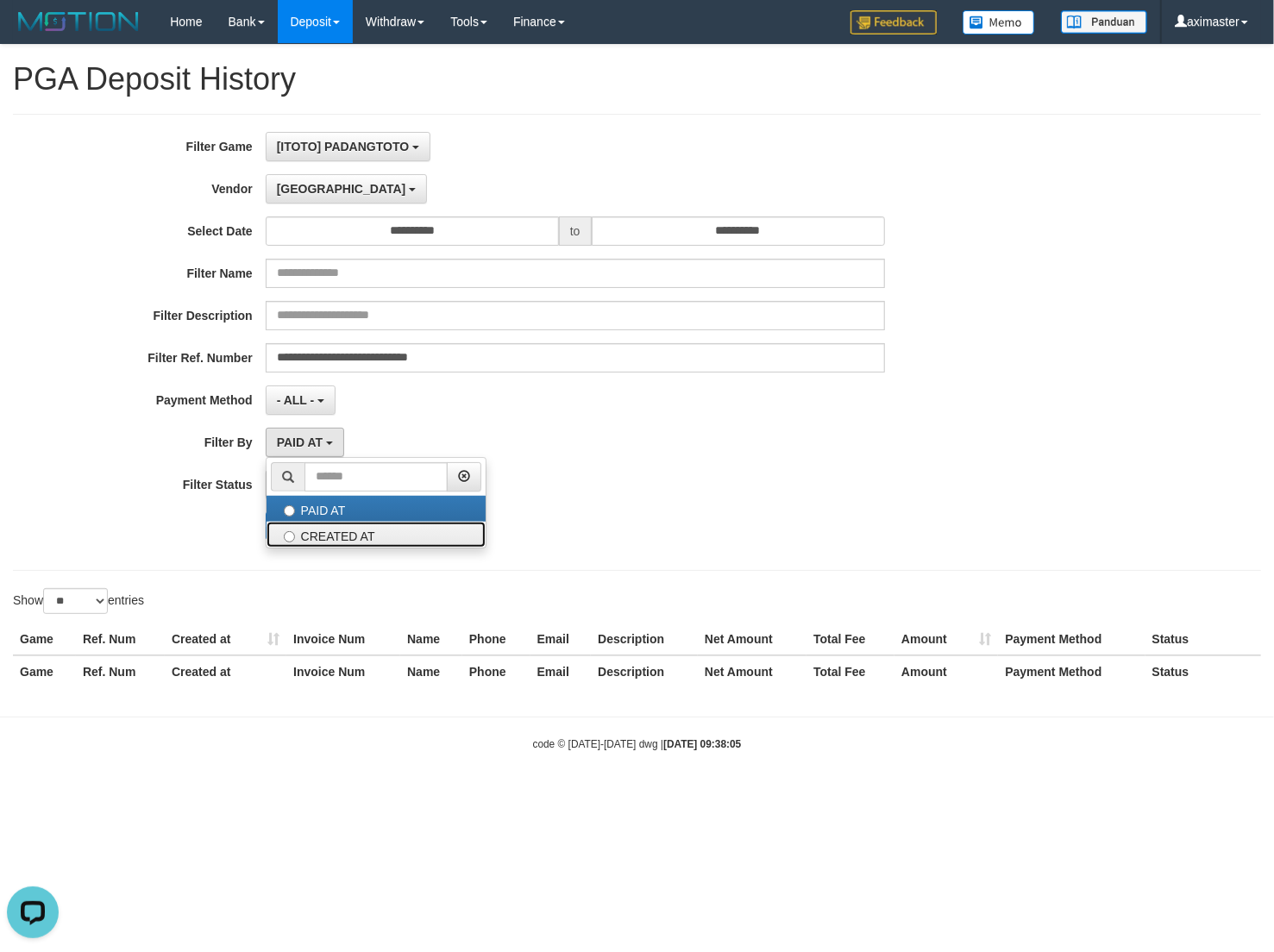 click on "CREATED AT" at bounding box center (376, 535) 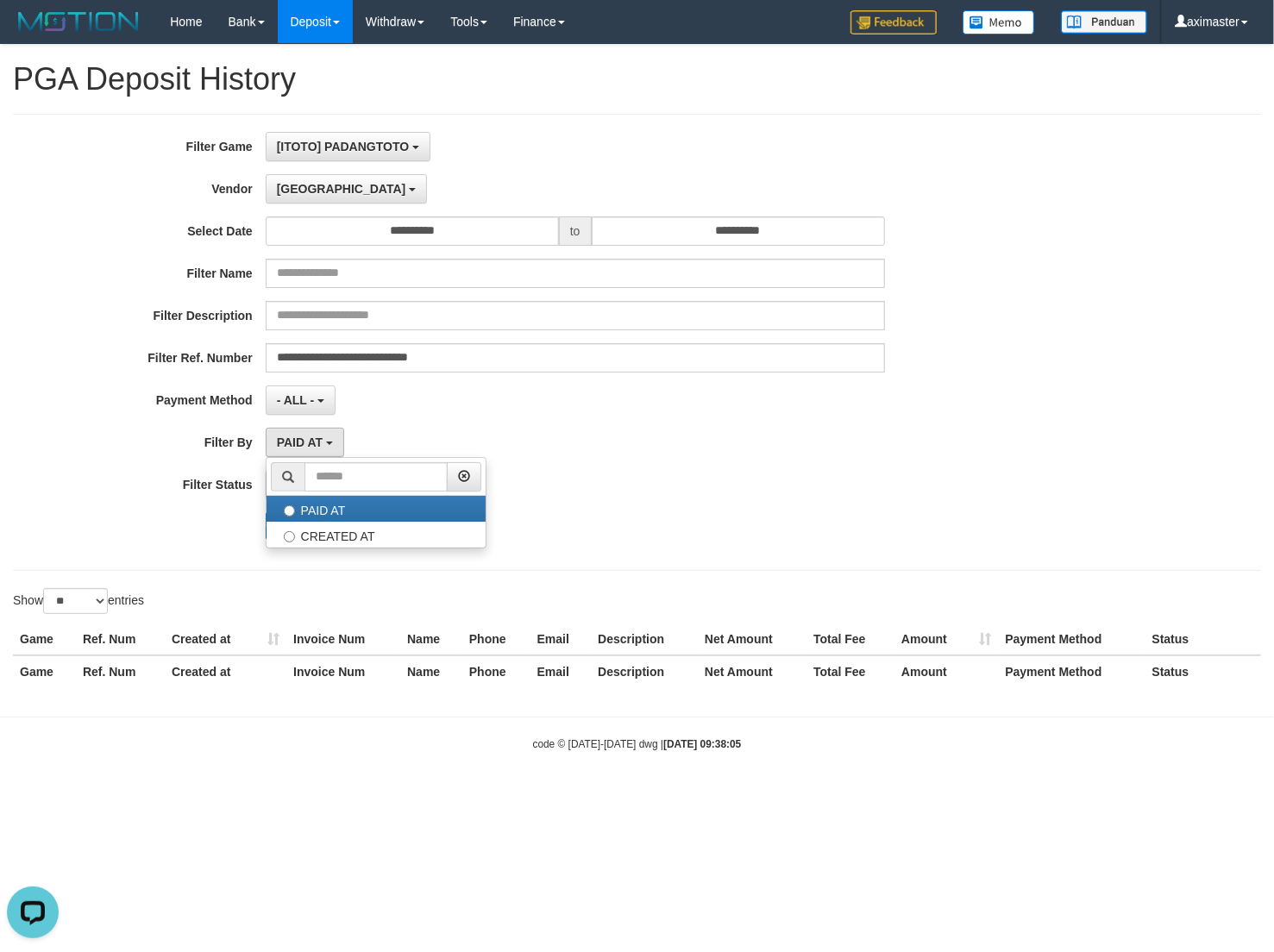 select on "*" 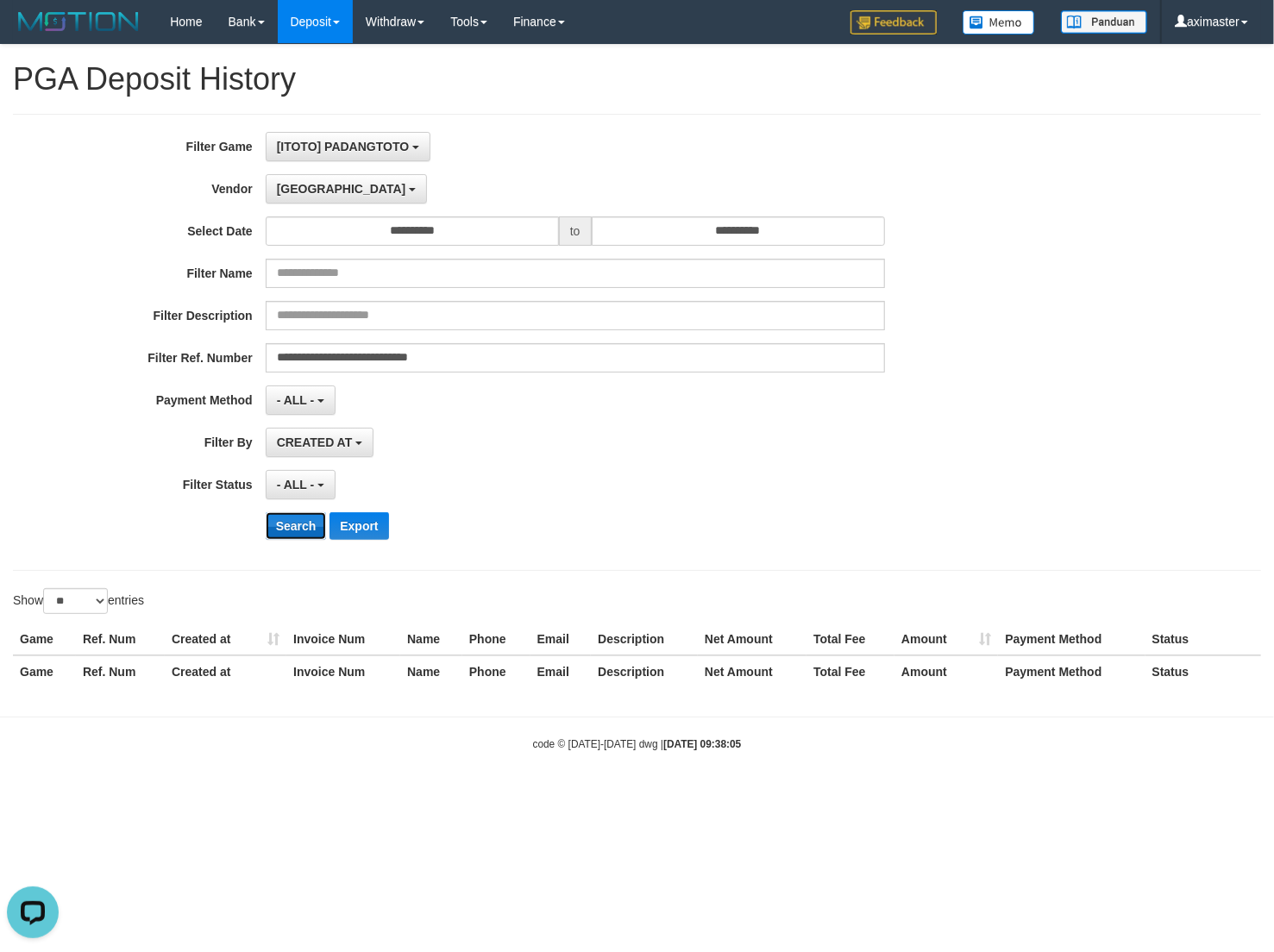 click on "Search" at bounding box center (296, 526) 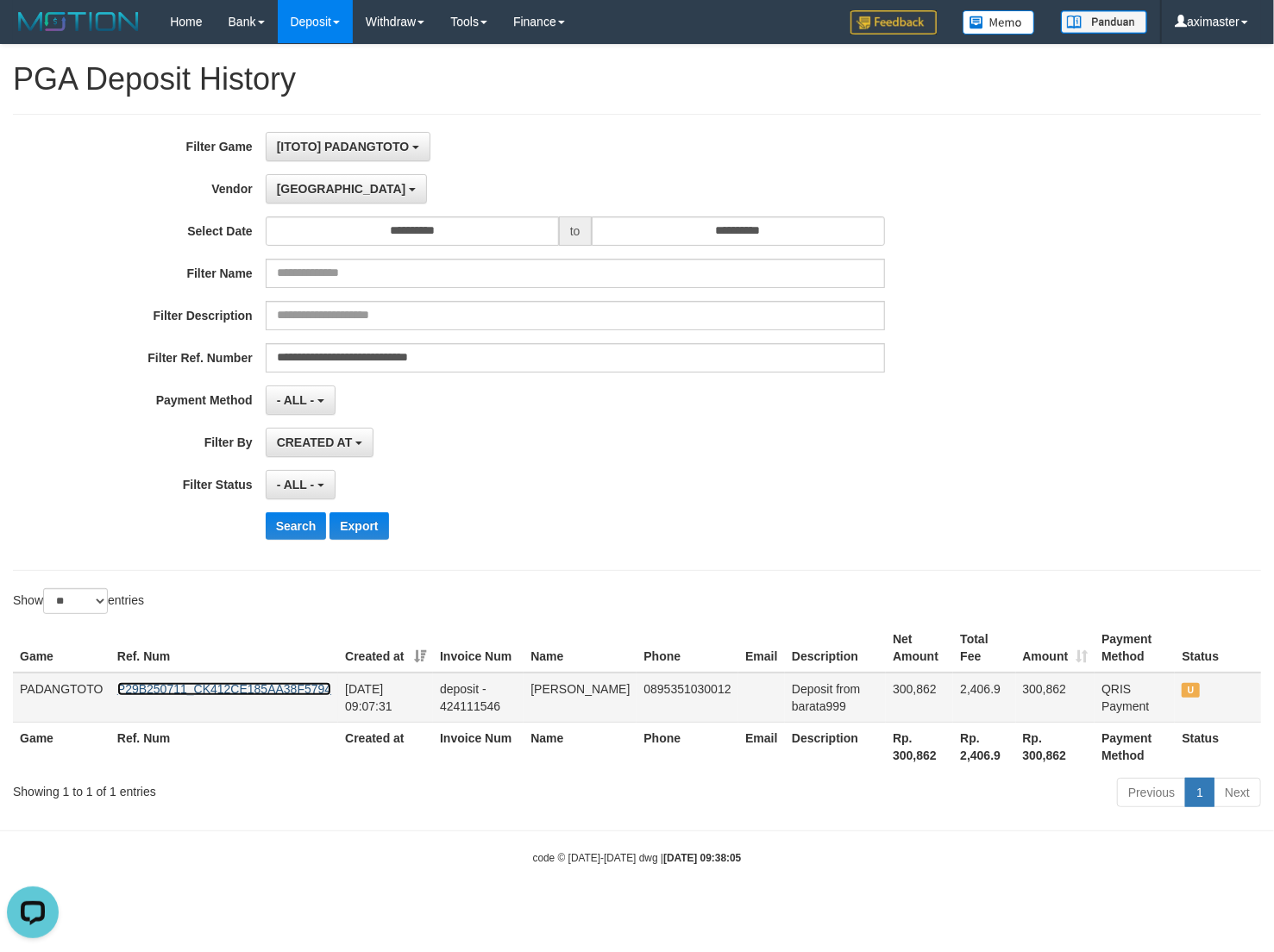 click on "P29B250711_CK412CE185AA38F5794" at bounding box center (224, 689) 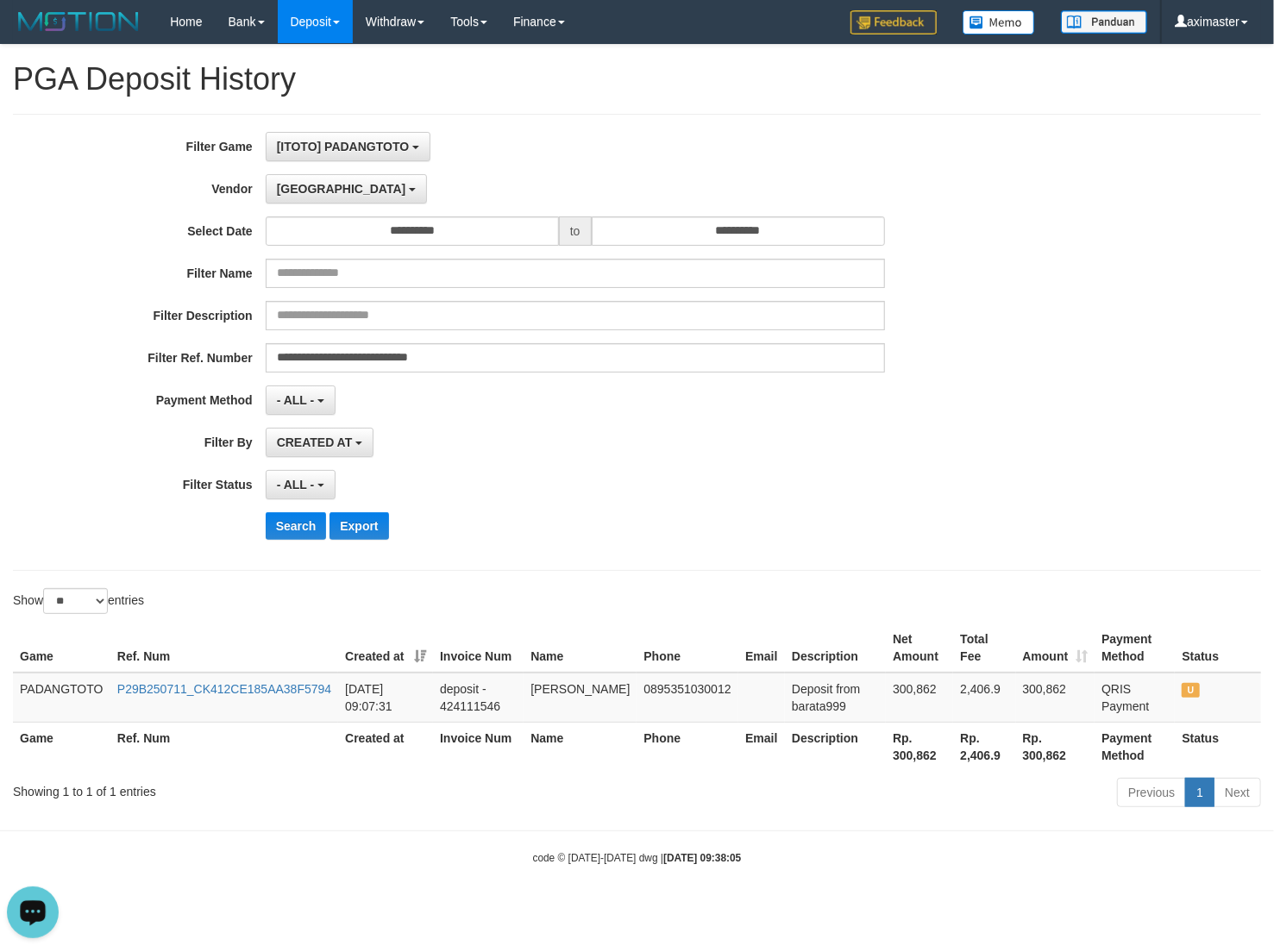 click at bounding box center [33, 911] 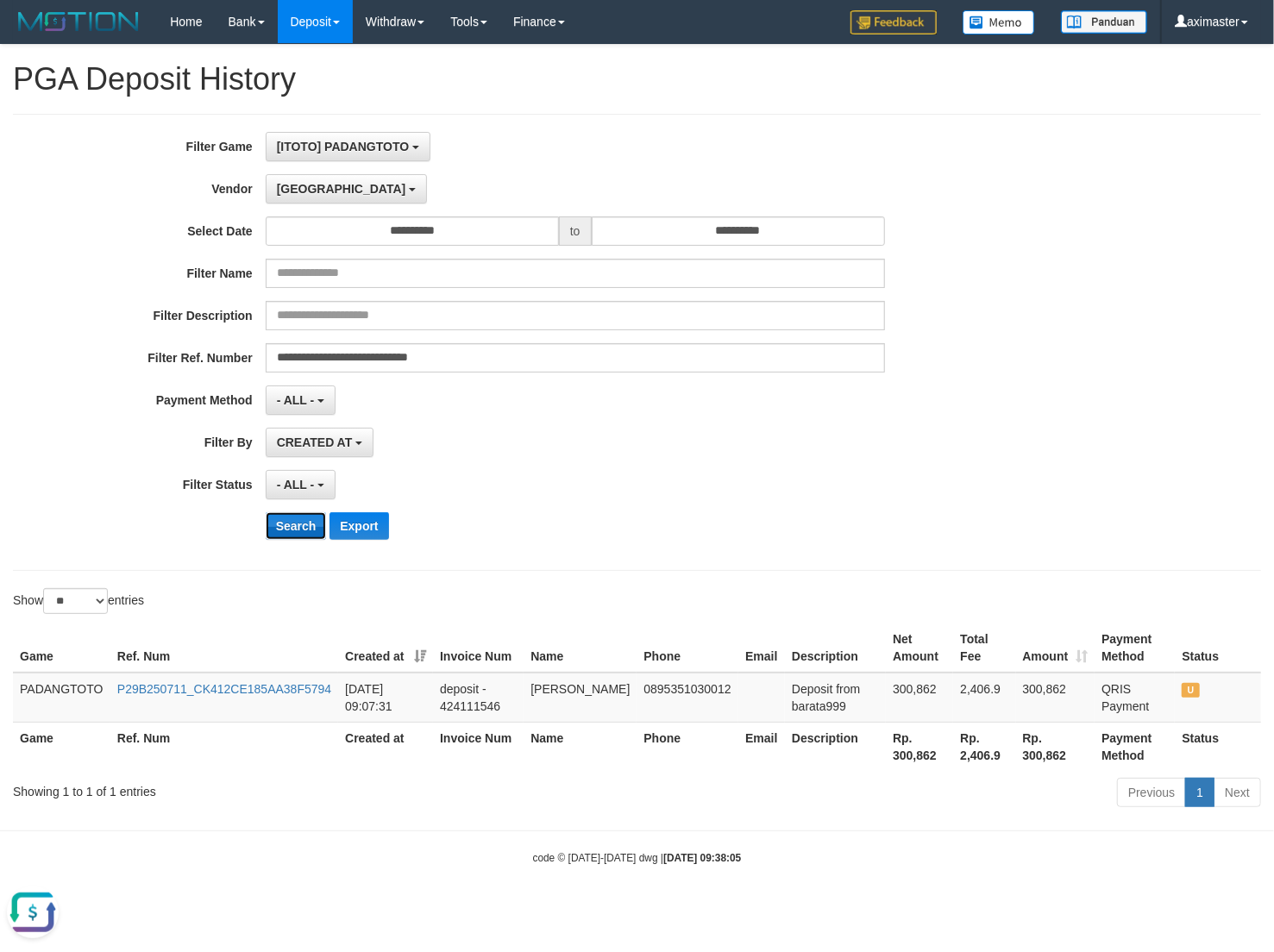 click on "Search" at bounding box center (296, 526) 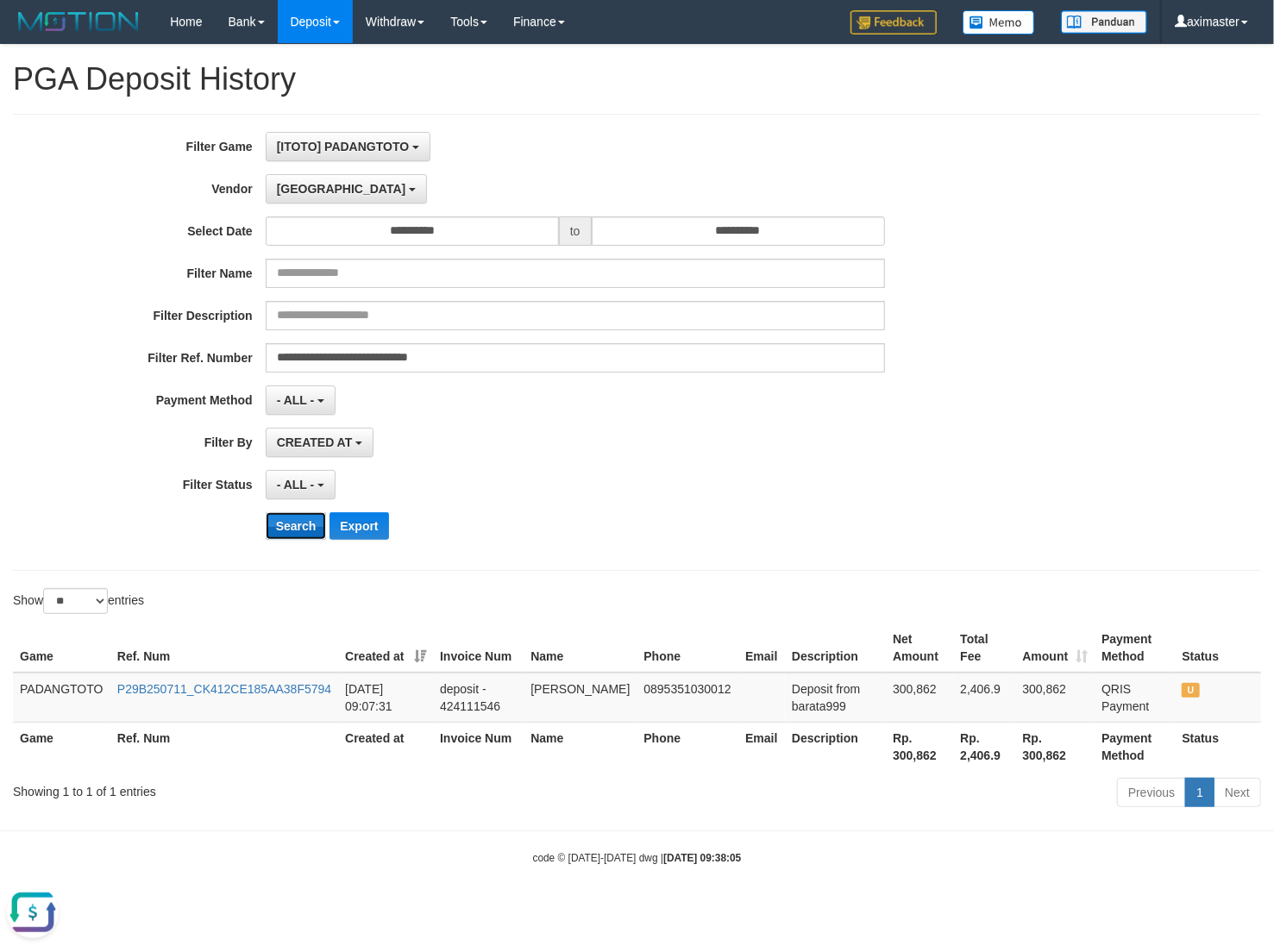 click on "Search" at bounding box center [296, 526] 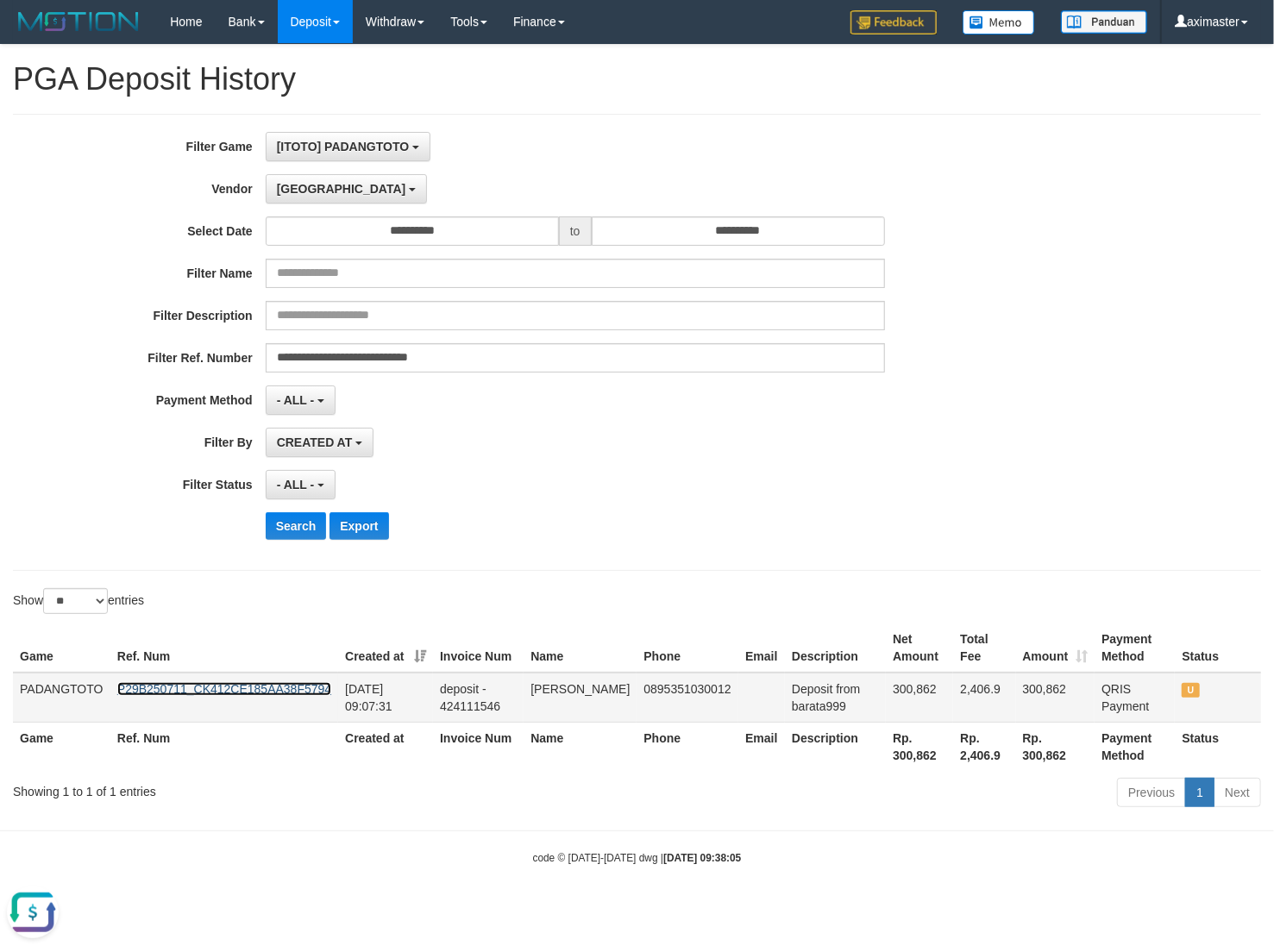 click on "P29B250711_CK412CE185AA38F5794" at bounding box center [224, 689] 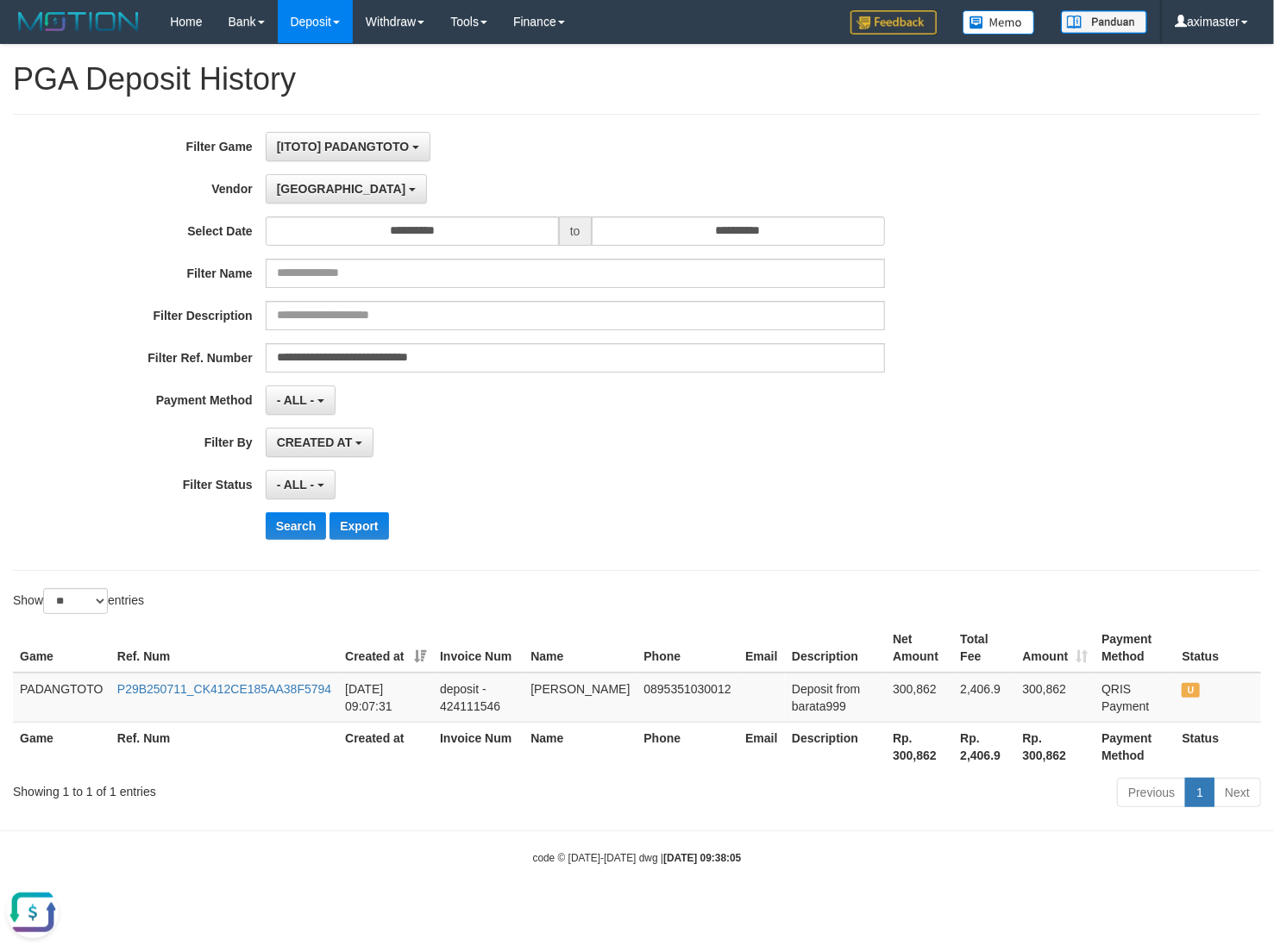 click at bounding box center (33, 911) 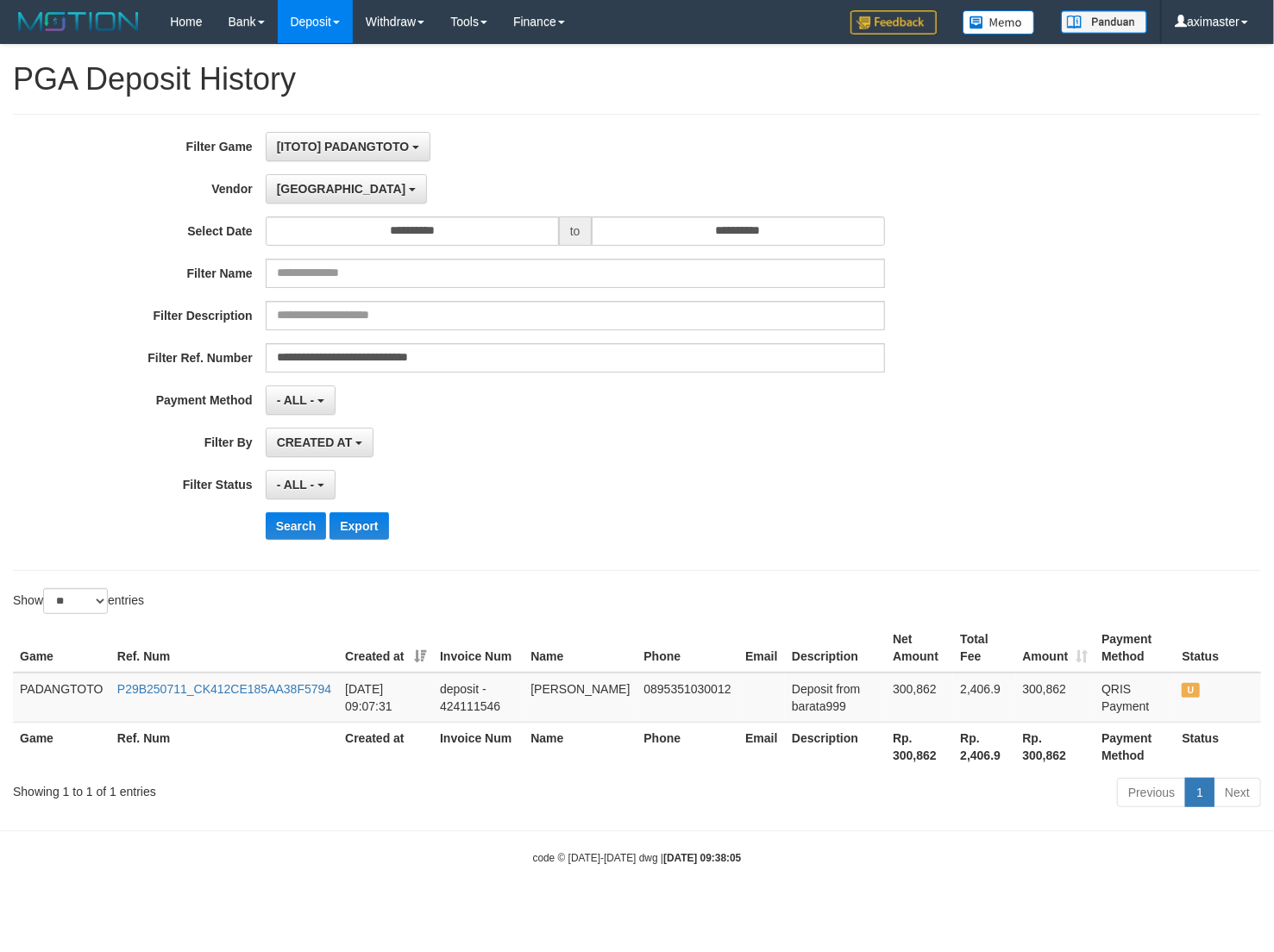 click on "**********" at bounding box center (530, 342) 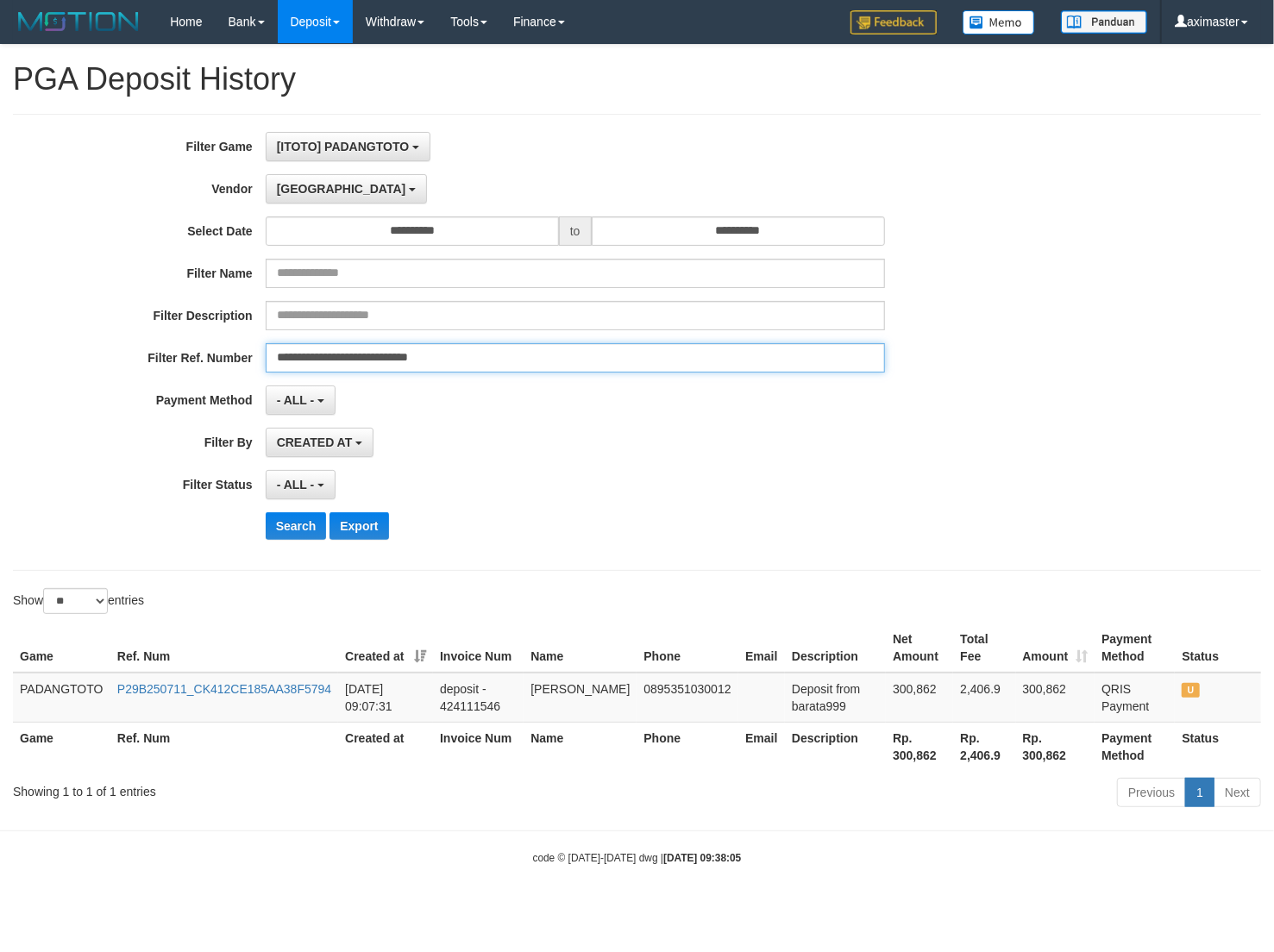 click on "**********" at bounding box center (575, 358) 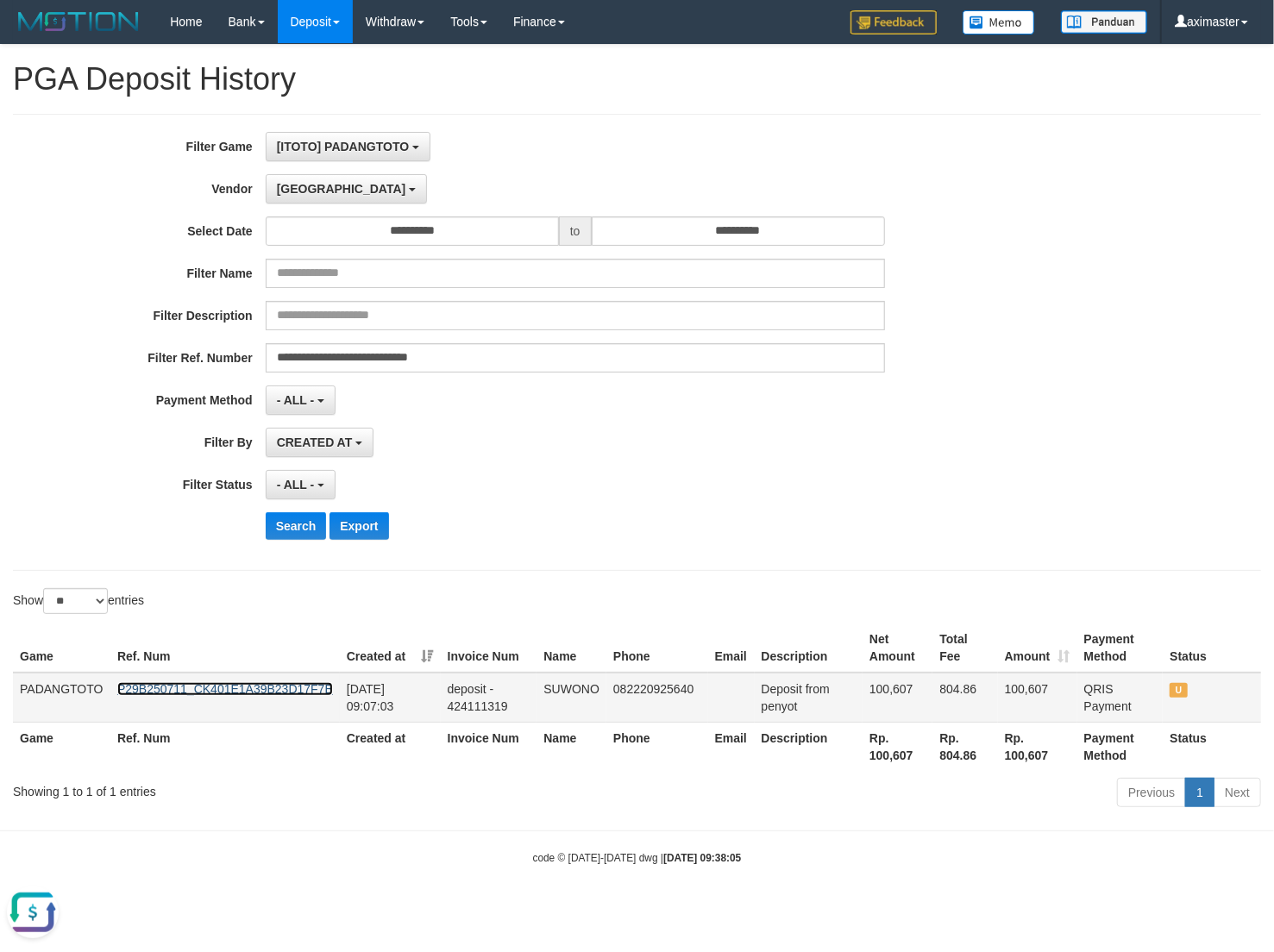 click on "P29B250711_CK401E1A39B23D17F7B" at bounding box center [225, 689] 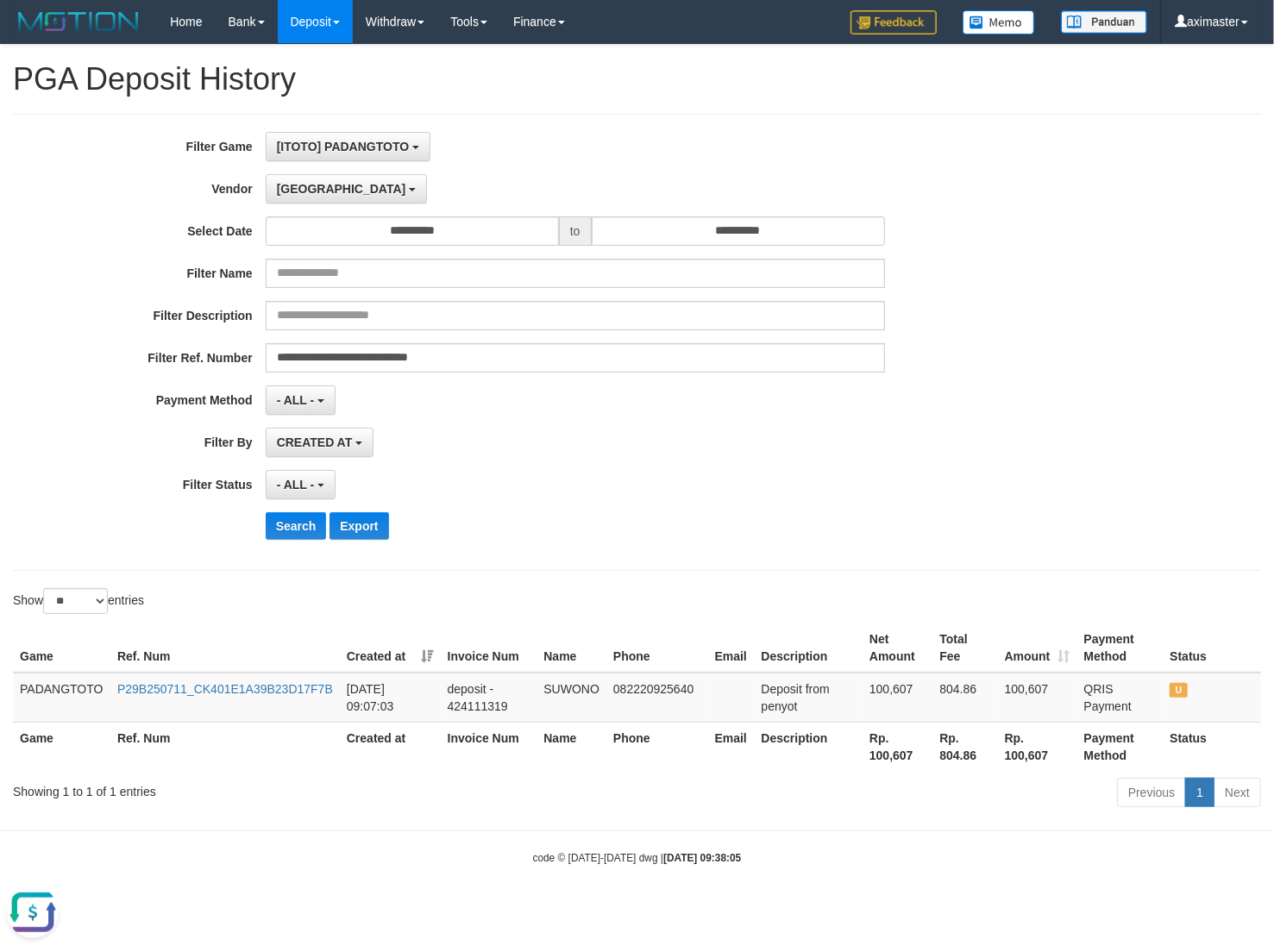 click at bounding box center (33, 911) 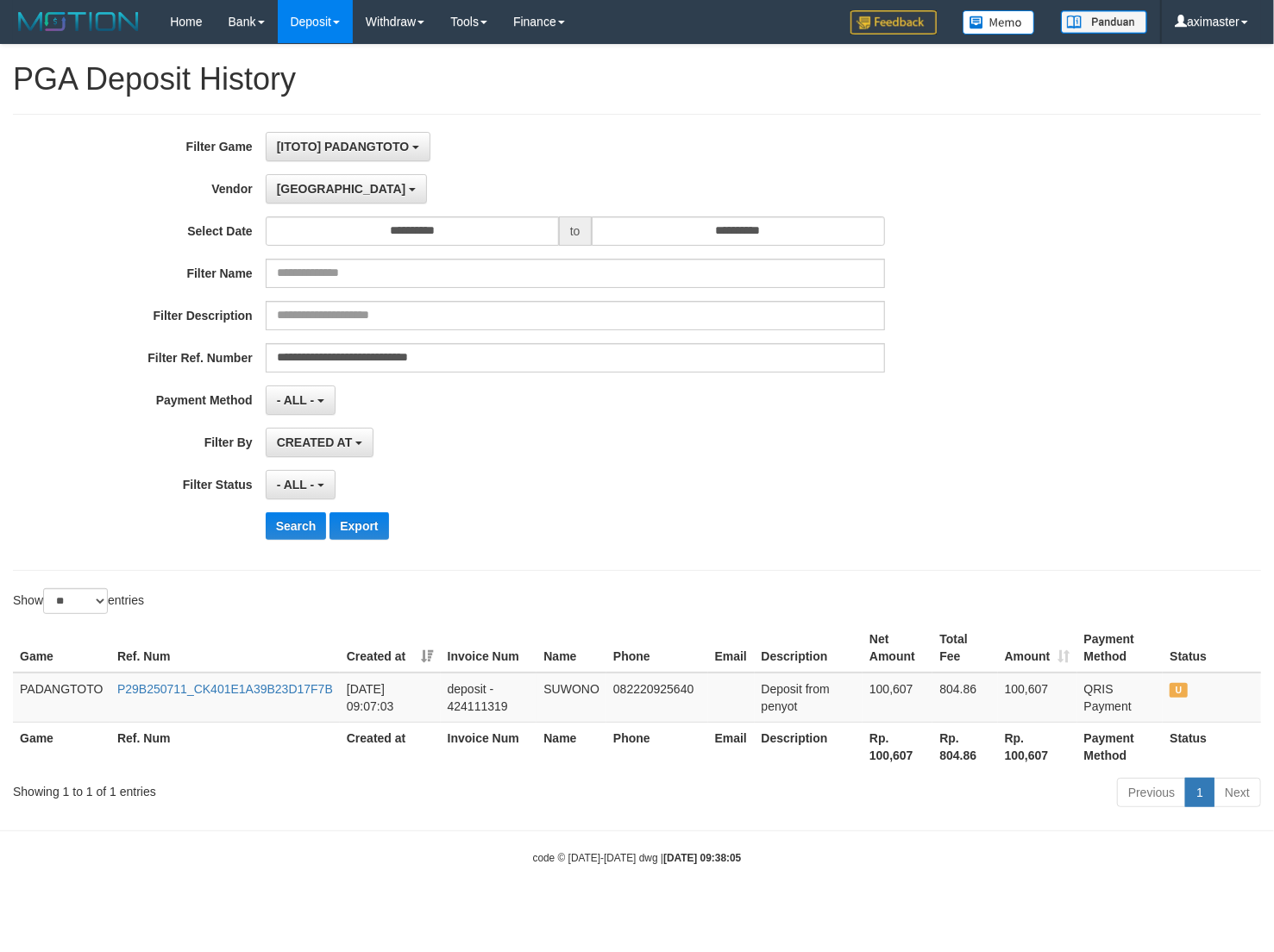 click on "**********" at bounding box center (637, 342) 